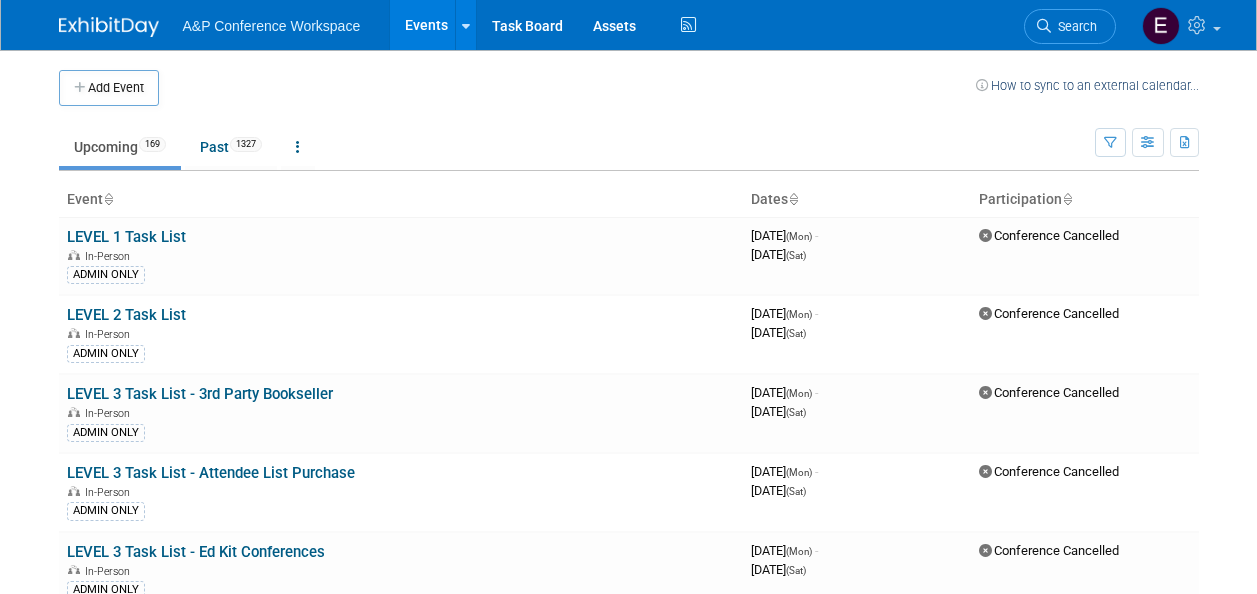 scroll, scrollTop: 0, scrollLeft: 0, axis: both 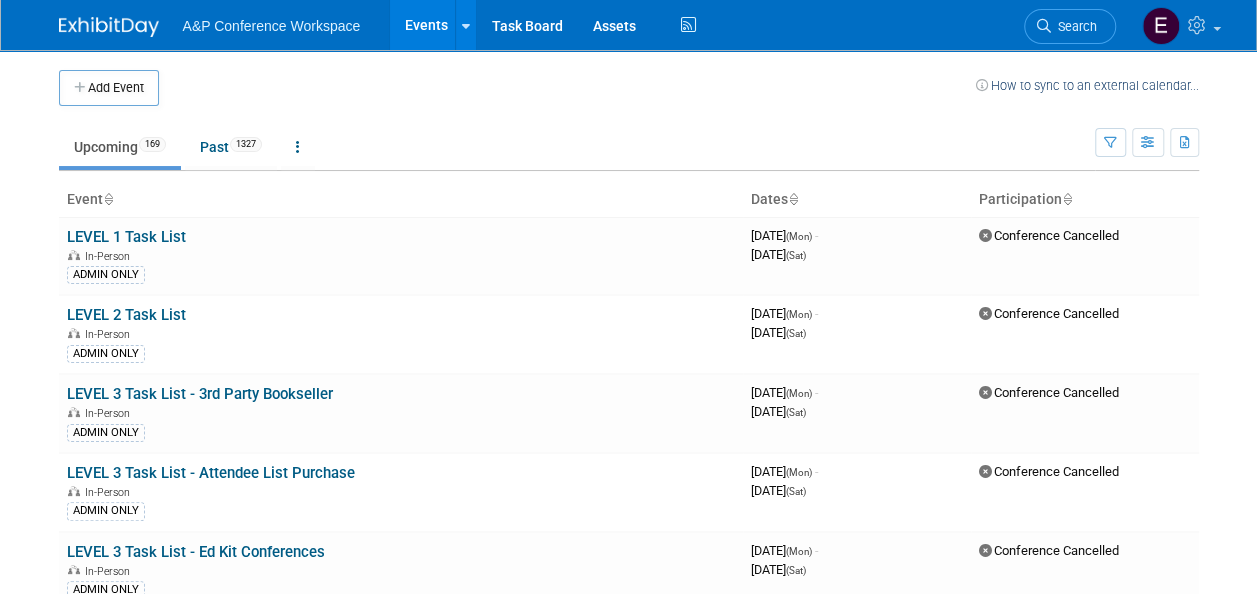 click on "Upcoming
169
Past
1327
All Events
1496
Past and Upcoming
Grouped Annually
Events grouped by year" at bounding box center (577, 138) 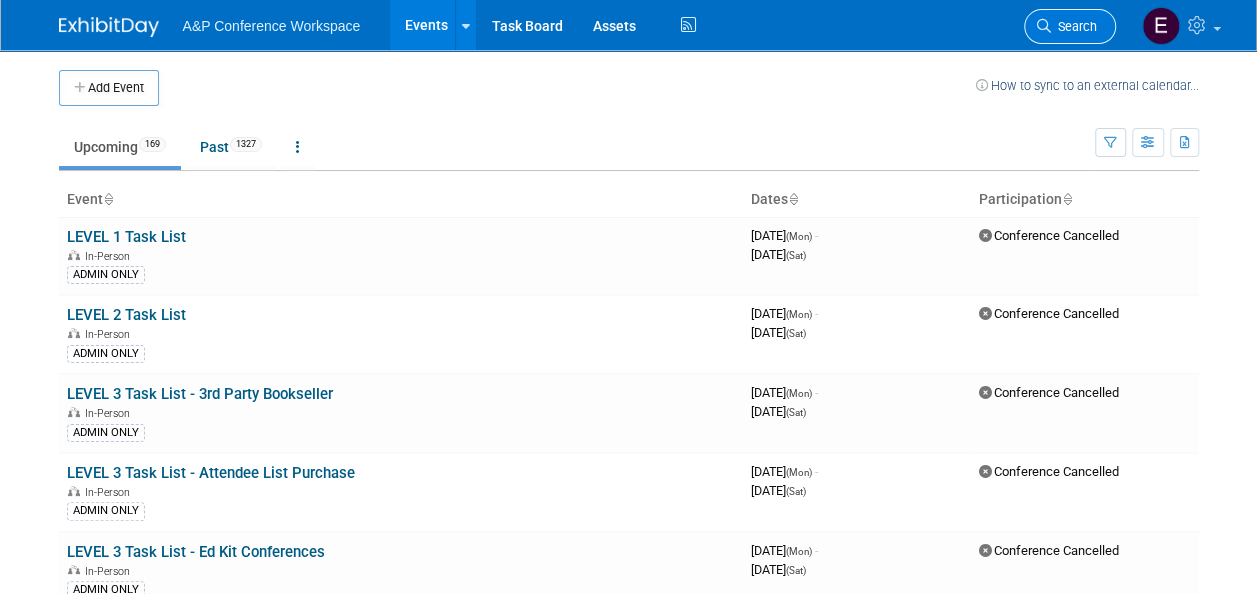 click on "Search" at bounding box center (1074, 26) 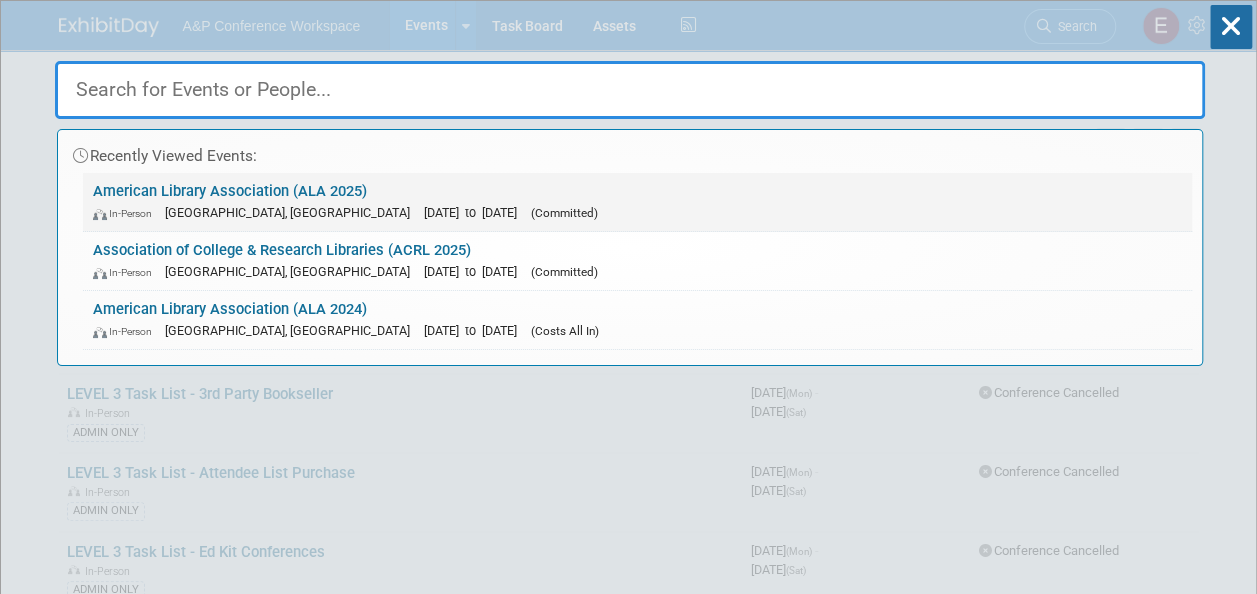 click on "American Library Association (ALA 2025)
In-Person
[GEOGRAPHIC_DATA], [GEOGRAPHIC_DATA]
[DATE]  to  [DATE]
(Committed)" at bounding box center [637, 202] 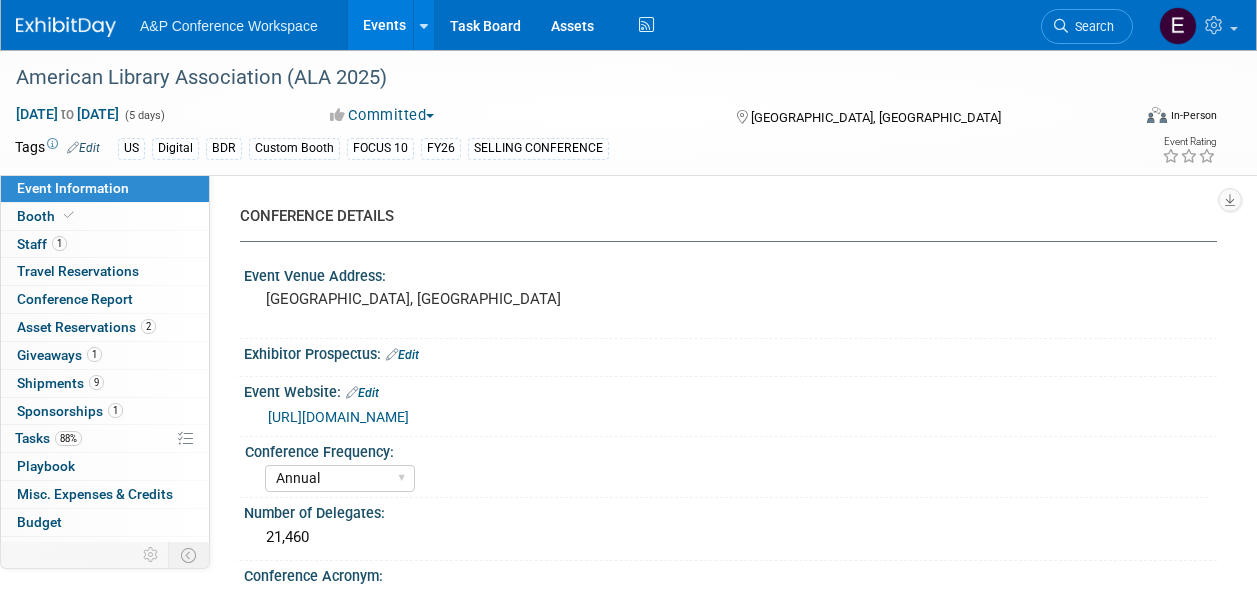 select on "Annual" 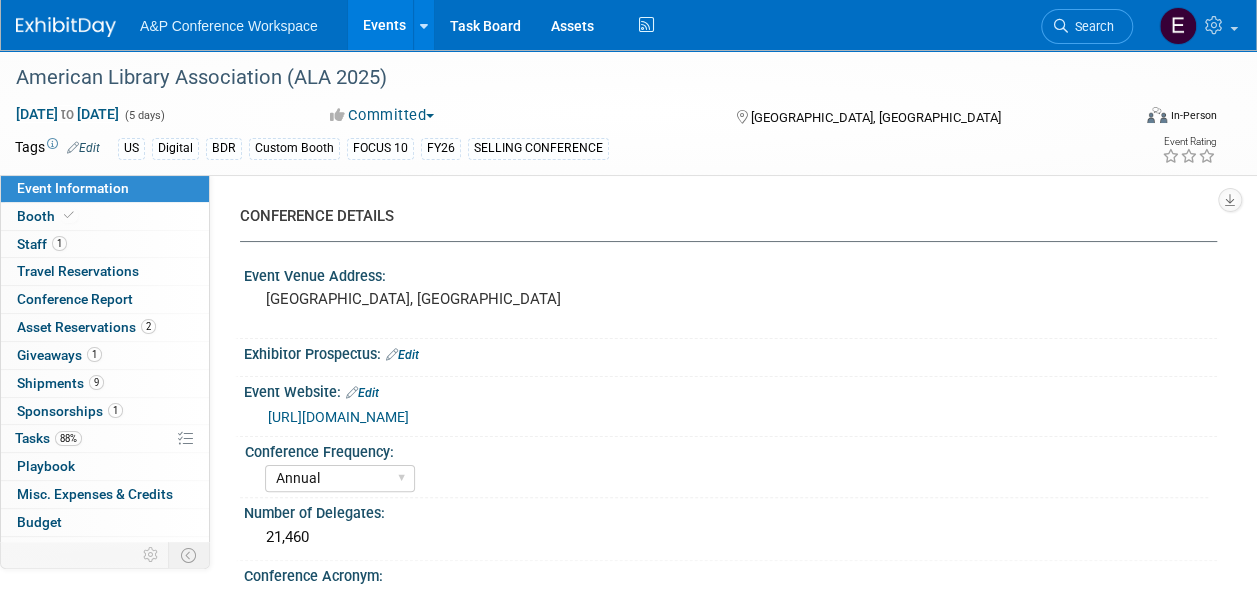 scroll, scrollTop: 0, scrollLeft: 0, axis: both 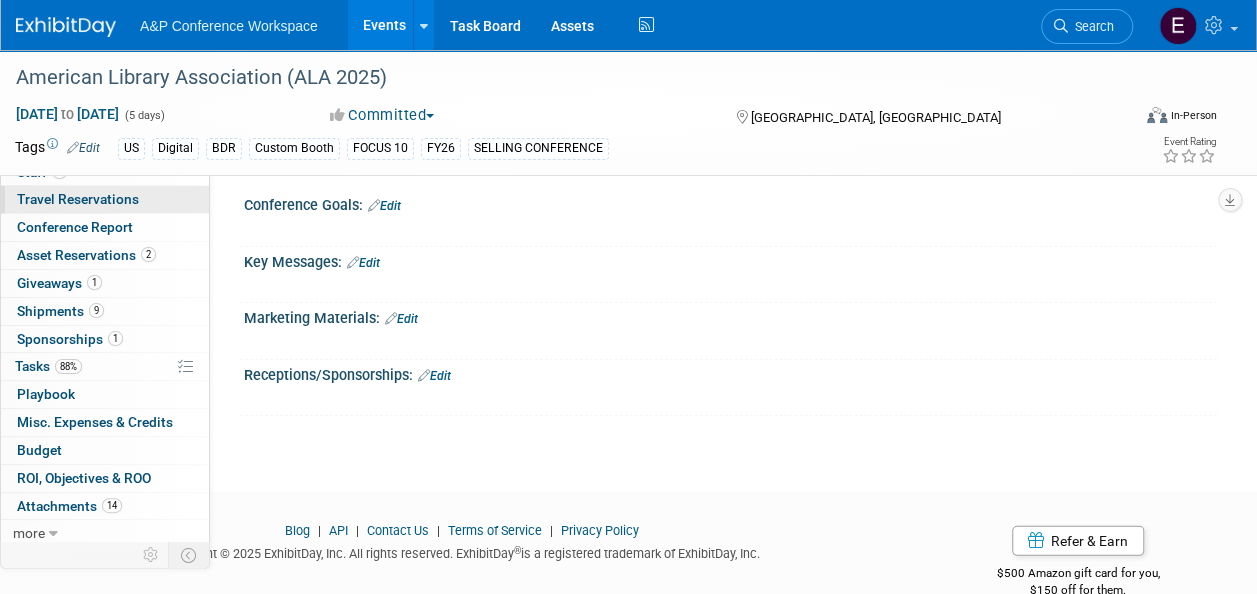 click on "0
Travel Reservations 0" at bounding box center [105, 199] 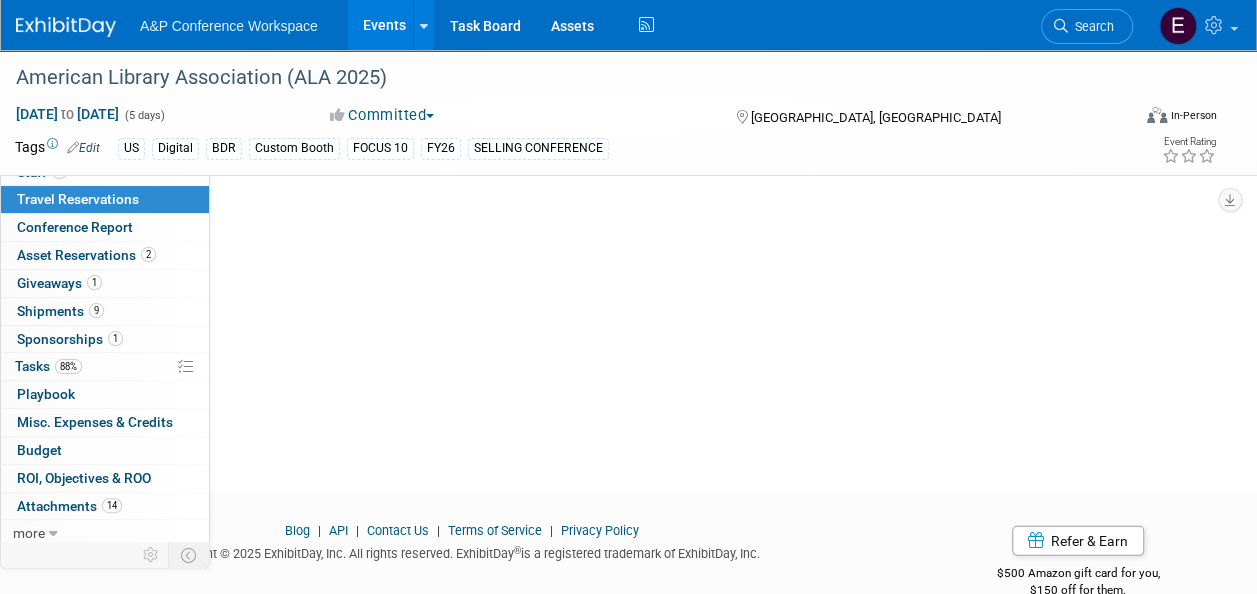 scroll, scrollTop: 0, scrollLeft: 0, axis: both 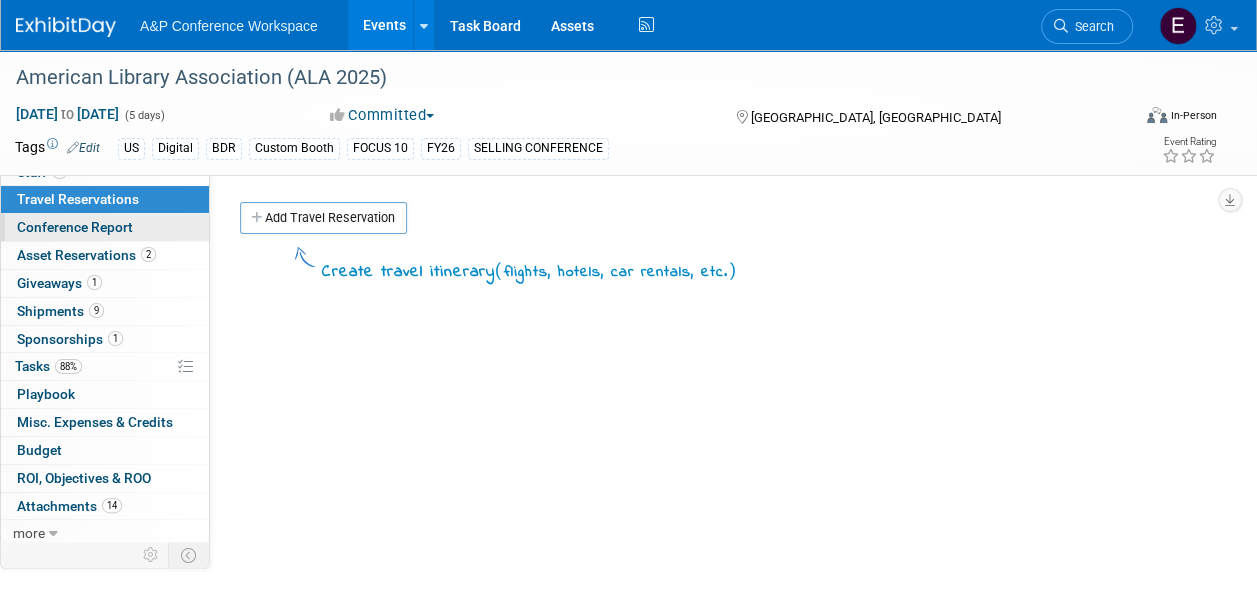 click on "Conference Report" at bounding box center [75, 227] 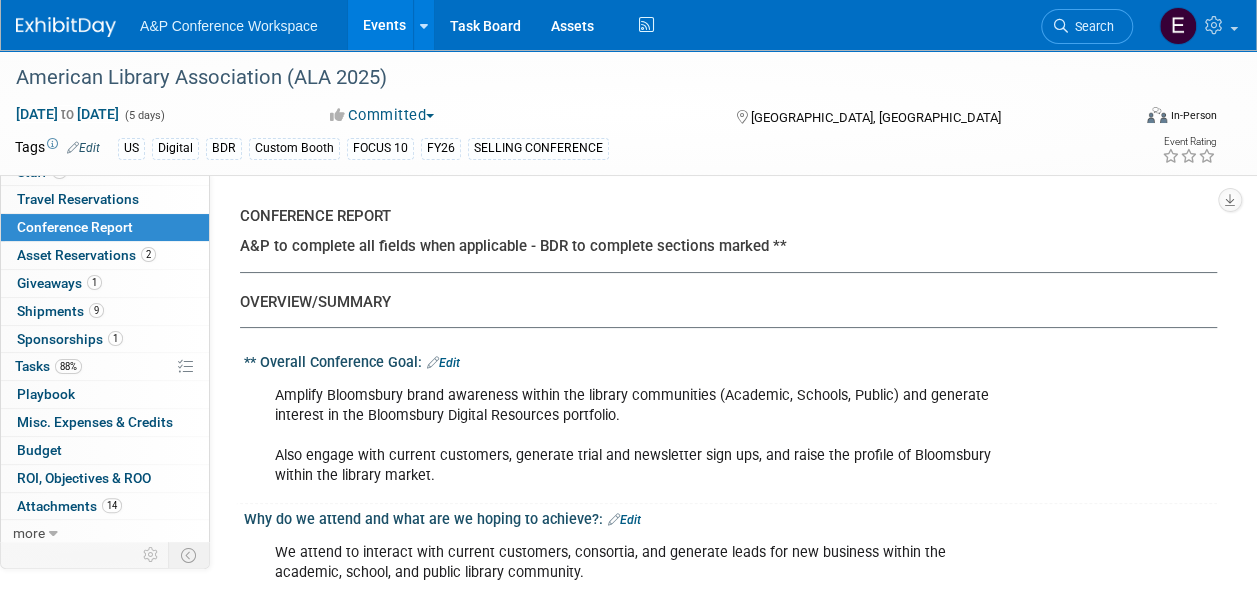 click on "CONFERENCE REPORT
A&P to complete all fields when applicable - BDR to complete sections marked **
OVERVIEW/SUMMARY
** Overall Conference Goal:
Edit
X  Edit   X  Edit   X  Edit" at bounding box center [721, 2735] 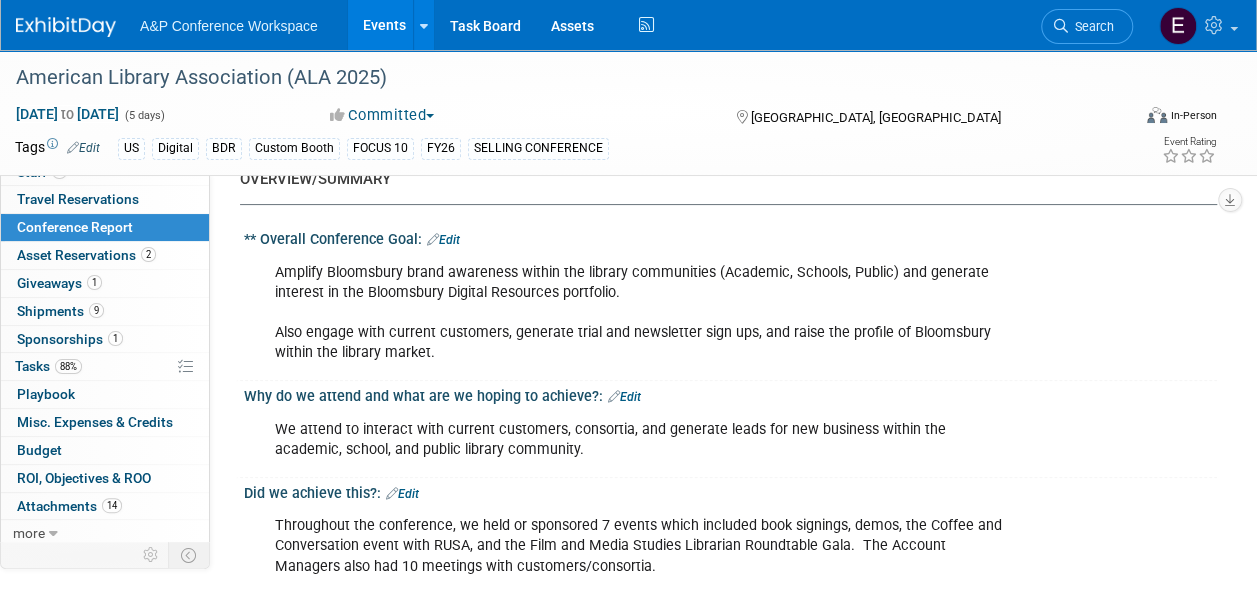 scroll, scrollTop: 120, scrollLeft: 0, axis: vertical 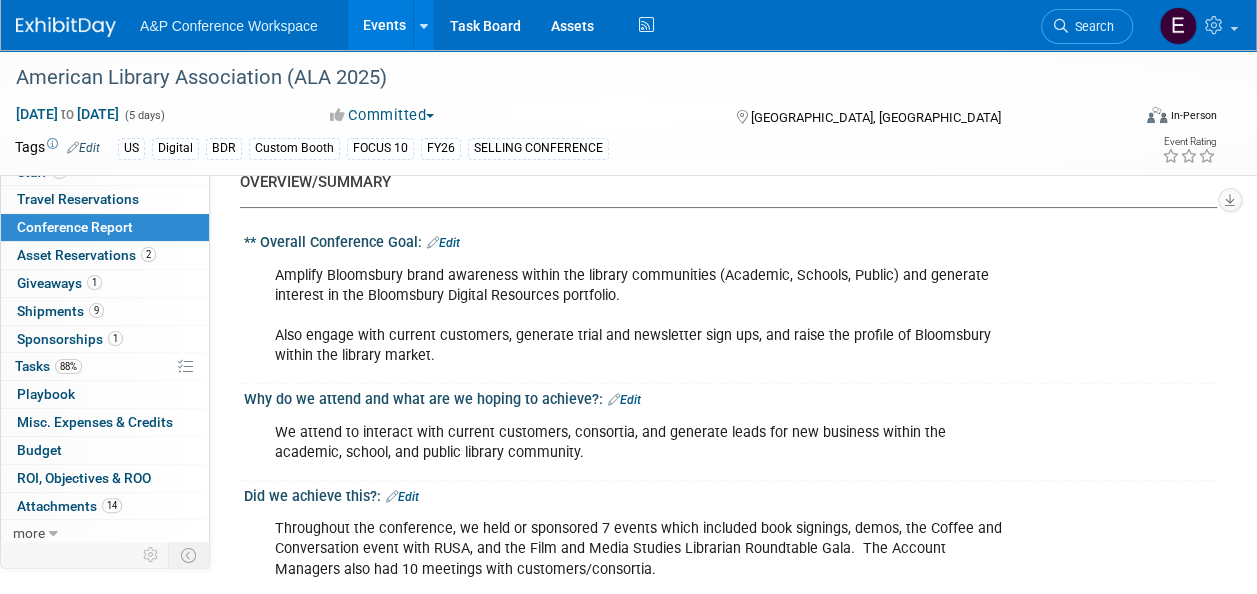 click on "Amplify Bloomsbury brand awareness within the library communities (Academic, Schools, Public) and generate interest in the Bloomsbury Digital Resources portfolio.   Also engage with current customers, generate trial and newsletter sign ups, and raise the profile of Bloomsbury within the library market." at bounding box center (642, 316) 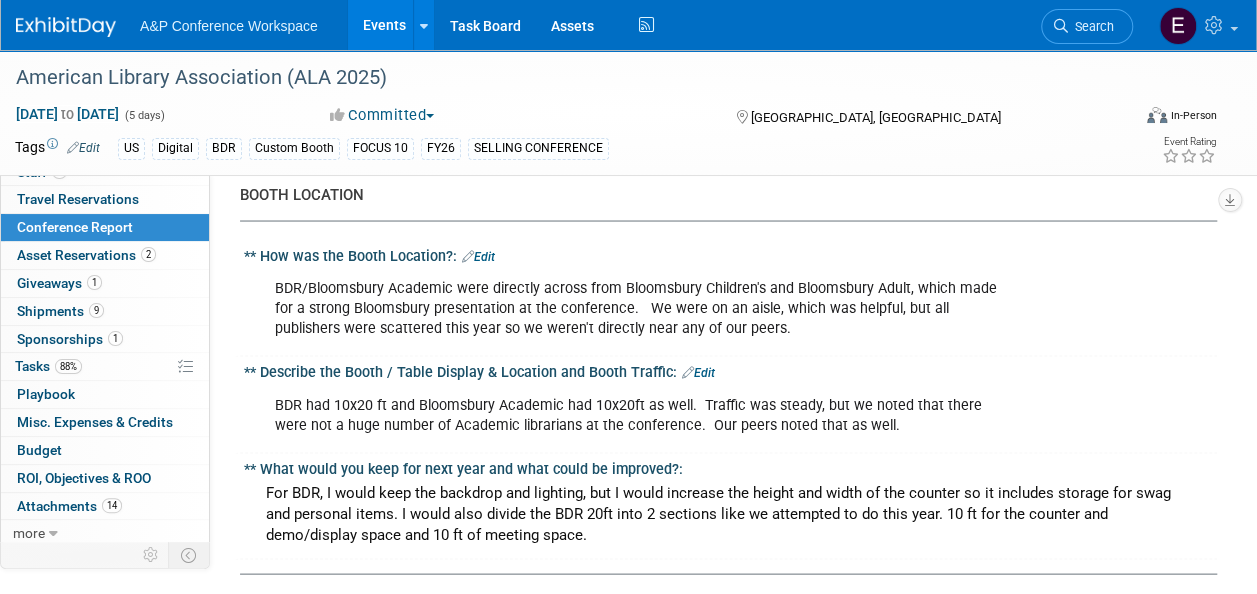 scroll, scrollTop: 1678, scrollLeft: 0, axis: vertical 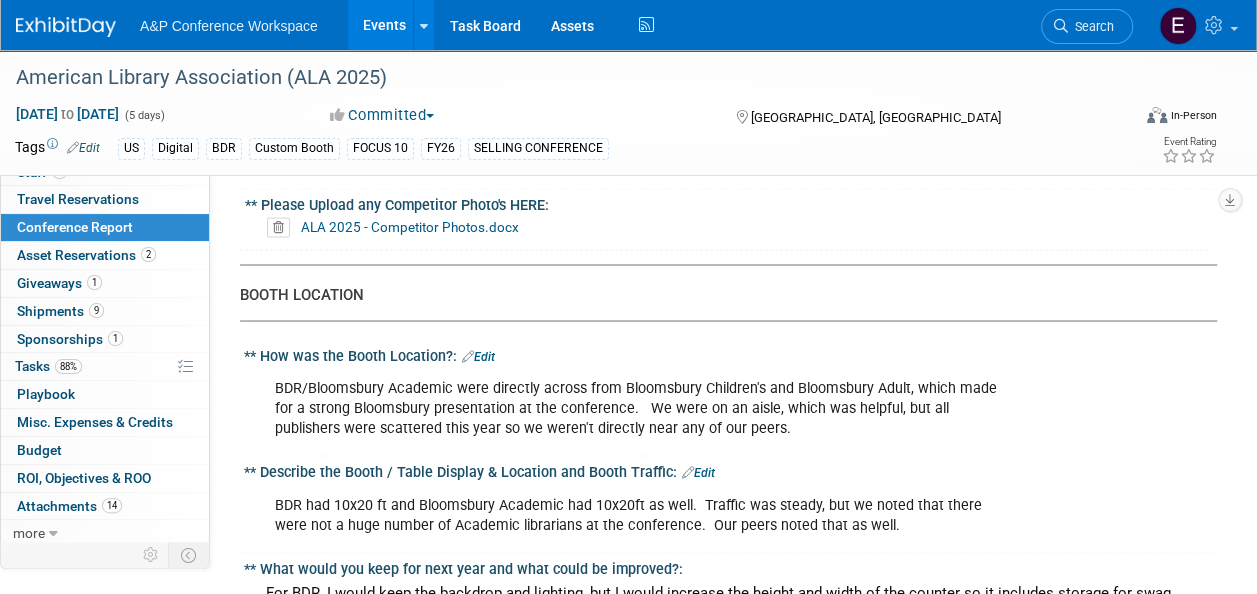 click on "** How was the Booth Location?:
Edit
BDR/Bloomsbury Academic were directly across from Bloomsbury Children's and Bloomsbury Adult, which made for a strong Bloomsbury presentation at the conference.   We were on an aisle, which was helpful, but all publishers were scattered this year so we weren't directly near any of our peers.
X" at bounding box center [726, 398] 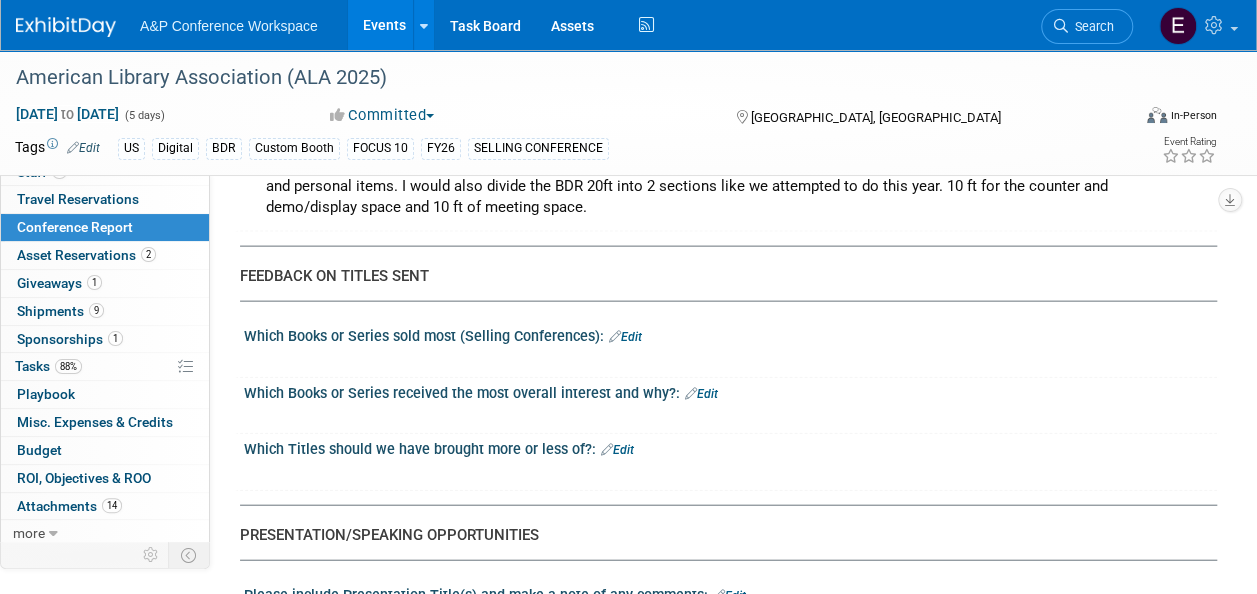 scroll, scrollTop: 2118, scrollLeft: 0, axis: vertical 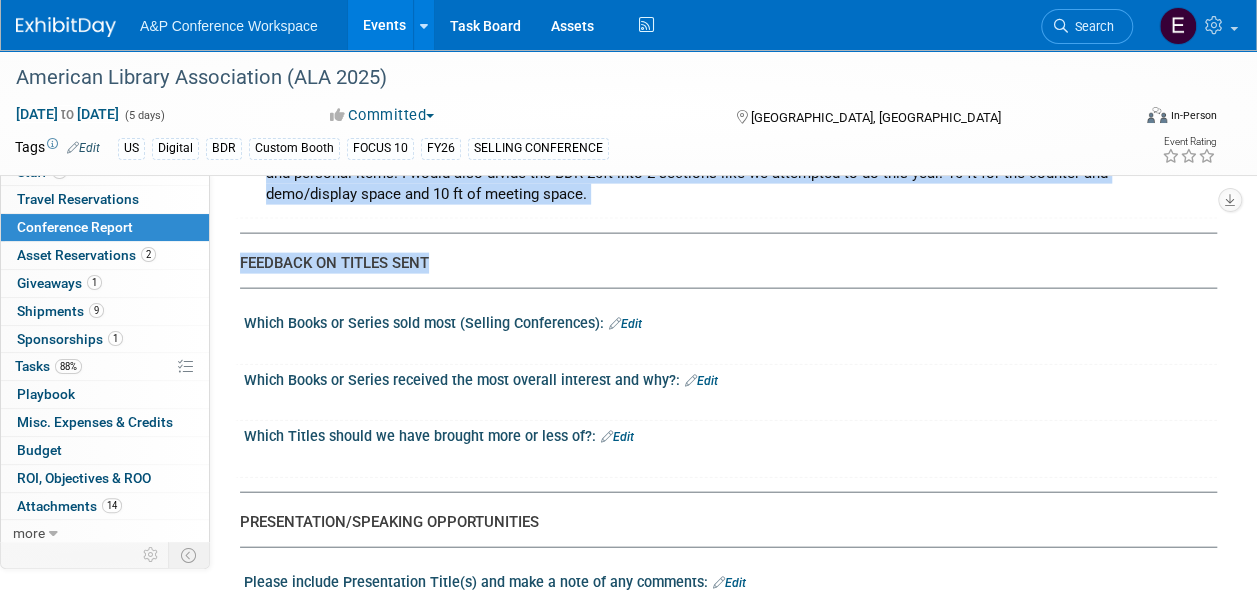 drag, startPoint x: 426, startPoint y: 238, endPoint x: 217, endPoint y: 246, distance: 209.15306 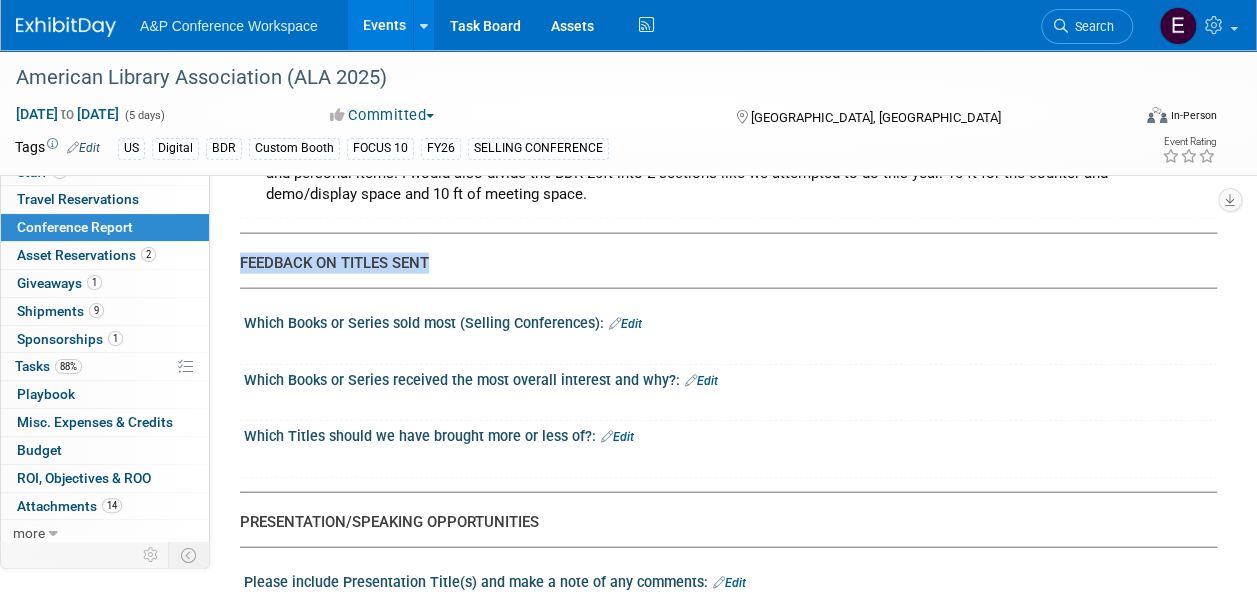 drag, startPoint x: 433, startPoint y: 234, endPoint x: 241, endPoint y: 236, distance: 192.01042 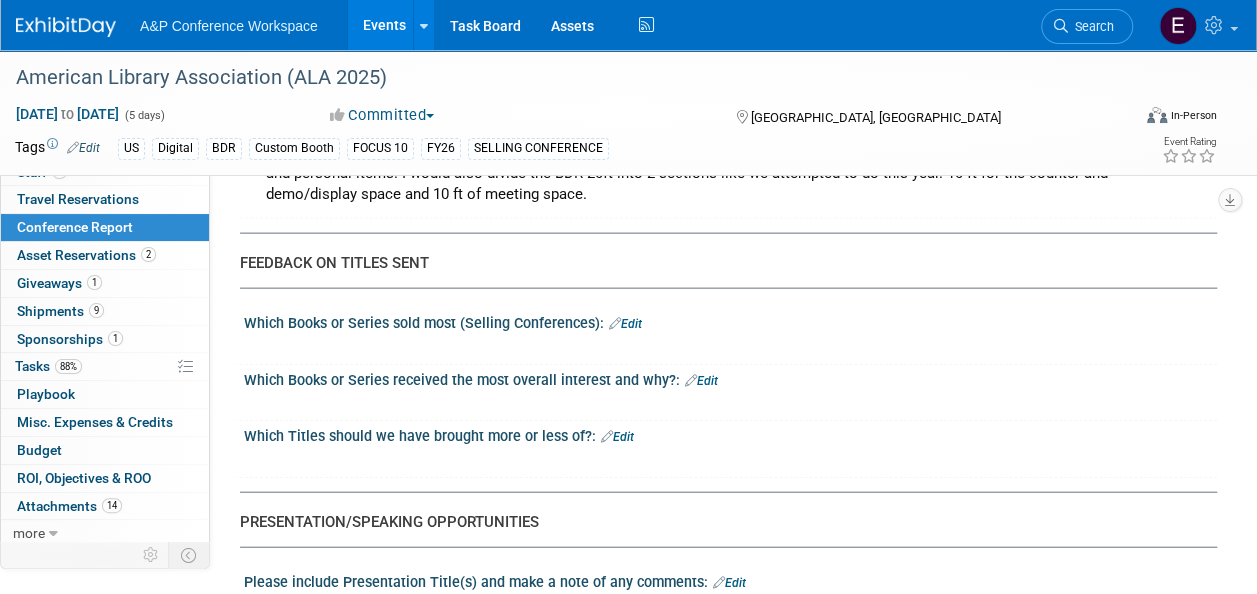 click on "CONFERENCE REPORT
A&P to complete all fields when applicable - BDR to complete sections marked **
OVERVIEW/SUMMARY
** Overall Conference Goal:
Edit
X  Edit   X  Edit   X  Edit" at bounding box center [721, 617] 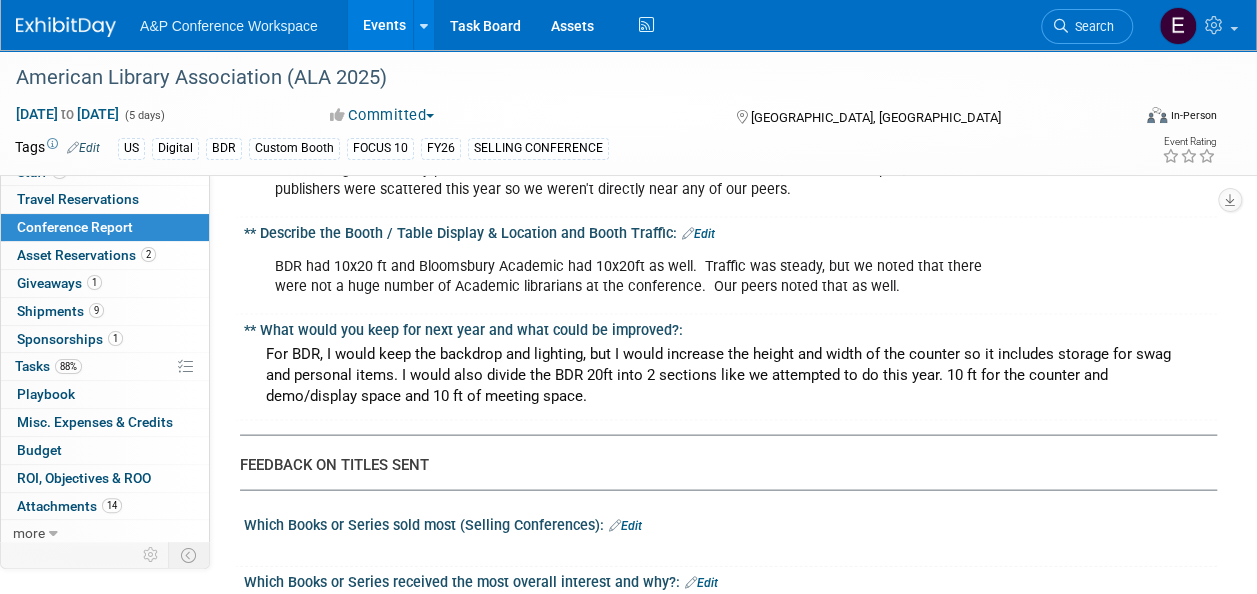 scroll, scrollTop: 1918, scrollLeft: 0, axis: vertical 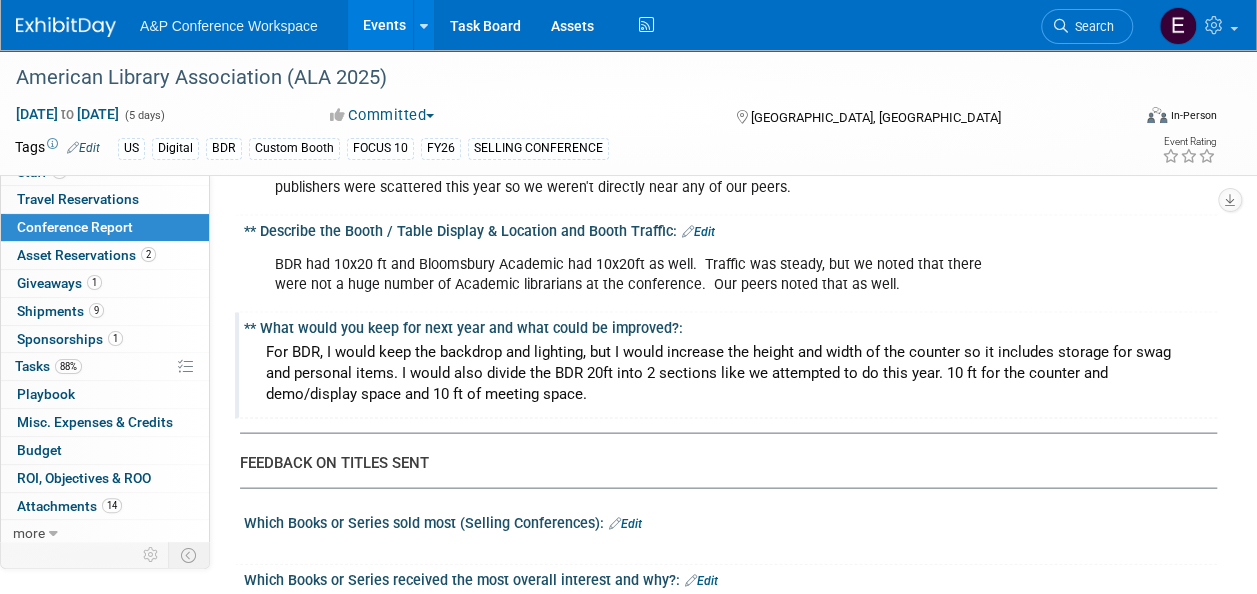 click on "For BDR, I would keep the backdrop and lighting, but I would increase the height and width of the counter so it includes storage for swag and personal items.  I would also divide the BDR 20ft into 2 sections like we attempted to do this year.  10 ft for the counter and demo/display space and 10 ft of meeting space." at bounding box center [730, 374] 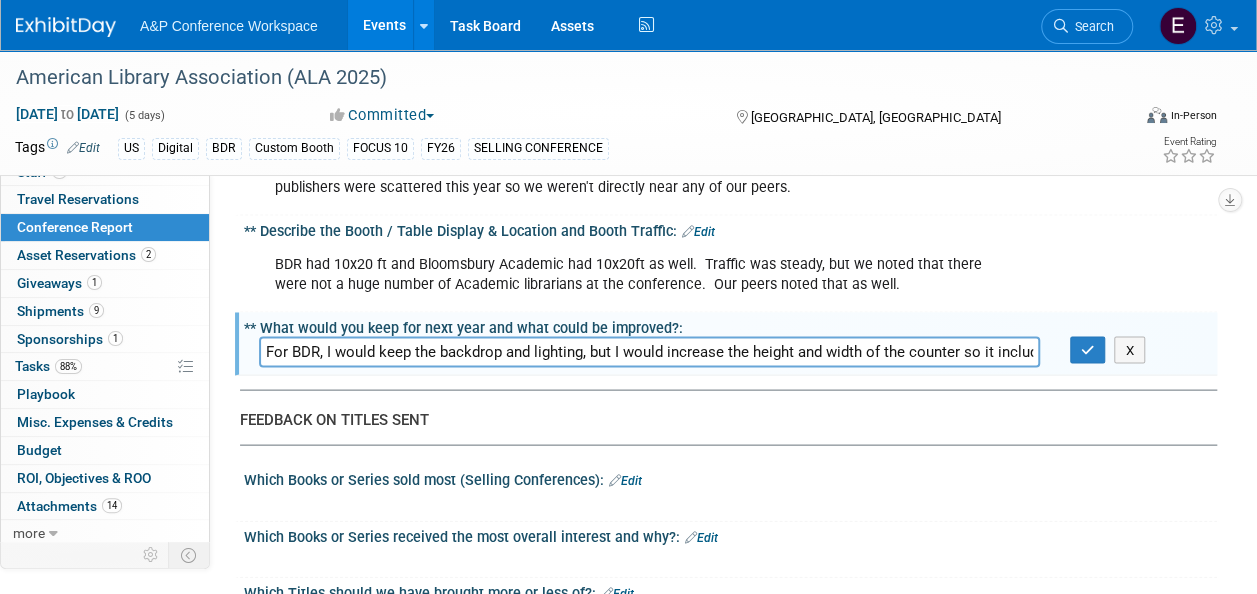 click on "X" at bounding box center [728, 550] 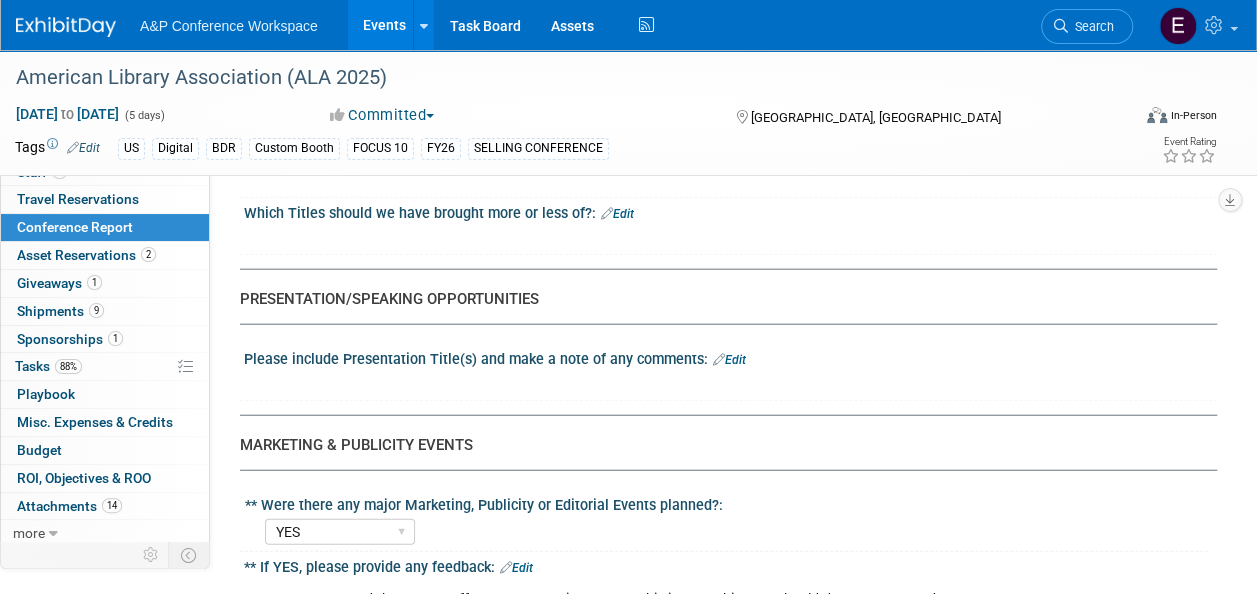 scroll, scrollTop: 2358, scrollLeft: 0, axis: vertical 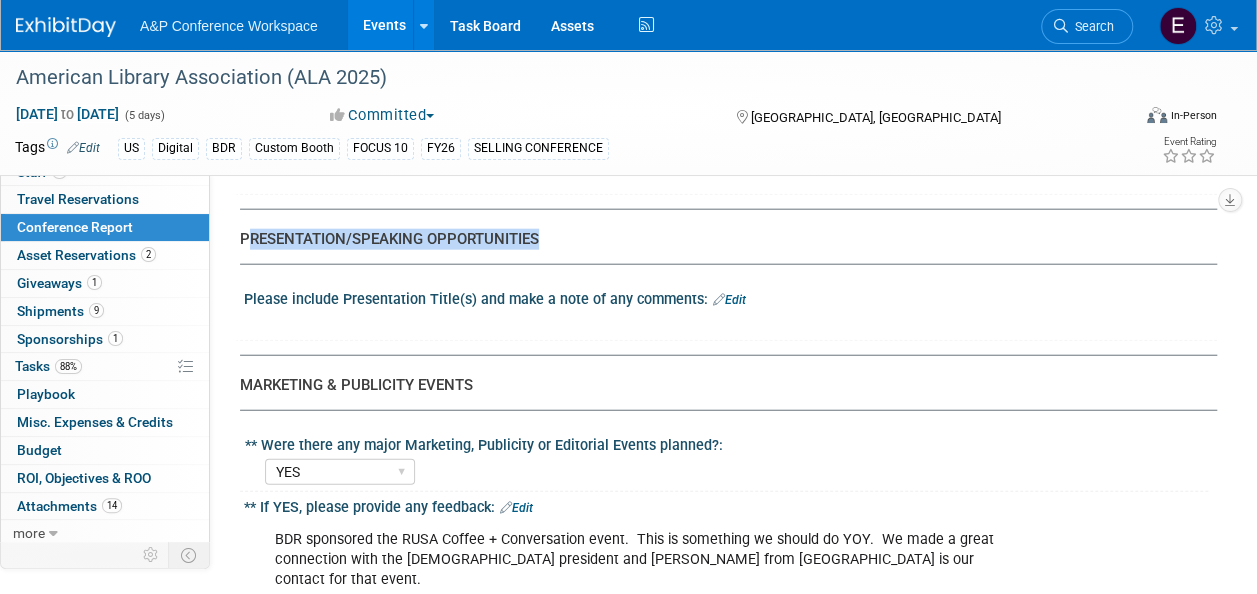 drag, startPoint x: 555, startPoint y: 213, endPoint x: 248, endPoint y: 200, distance: 307.27512 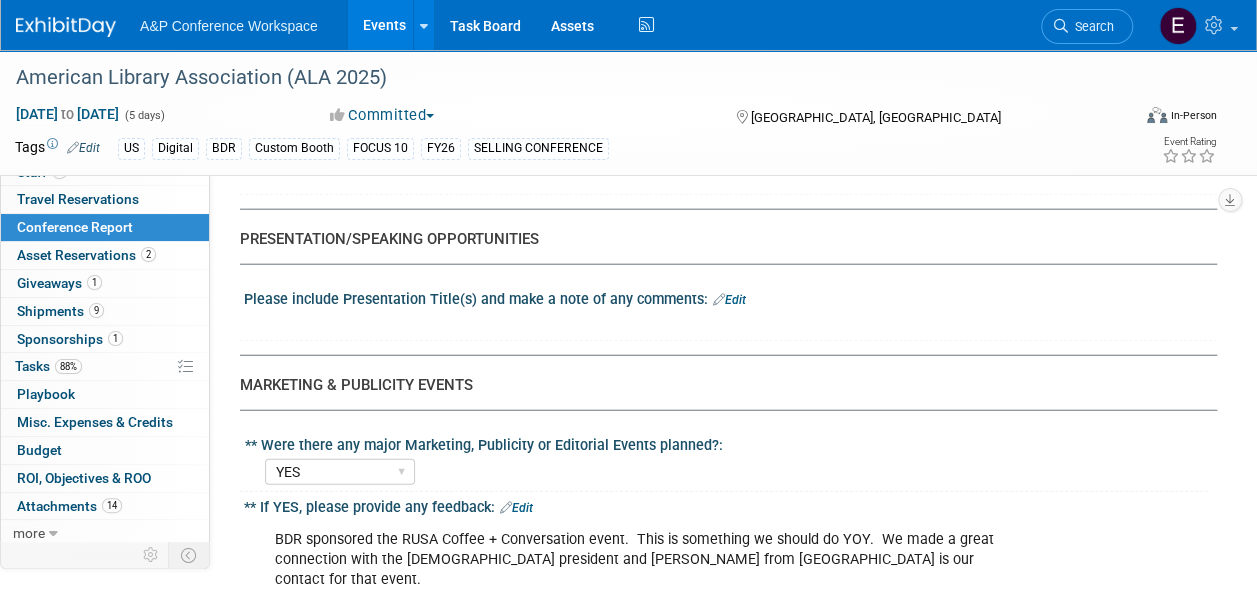 click on "CONFERENCE REPORT
A&P to complete all fields when applicable - BDR to complete sections marked **
OVERVIEW/SUMMARY
** Overall Conference Goal:
Edit
X  Edit   X  Edit   X  Edit" at bounding box center (721, 356) 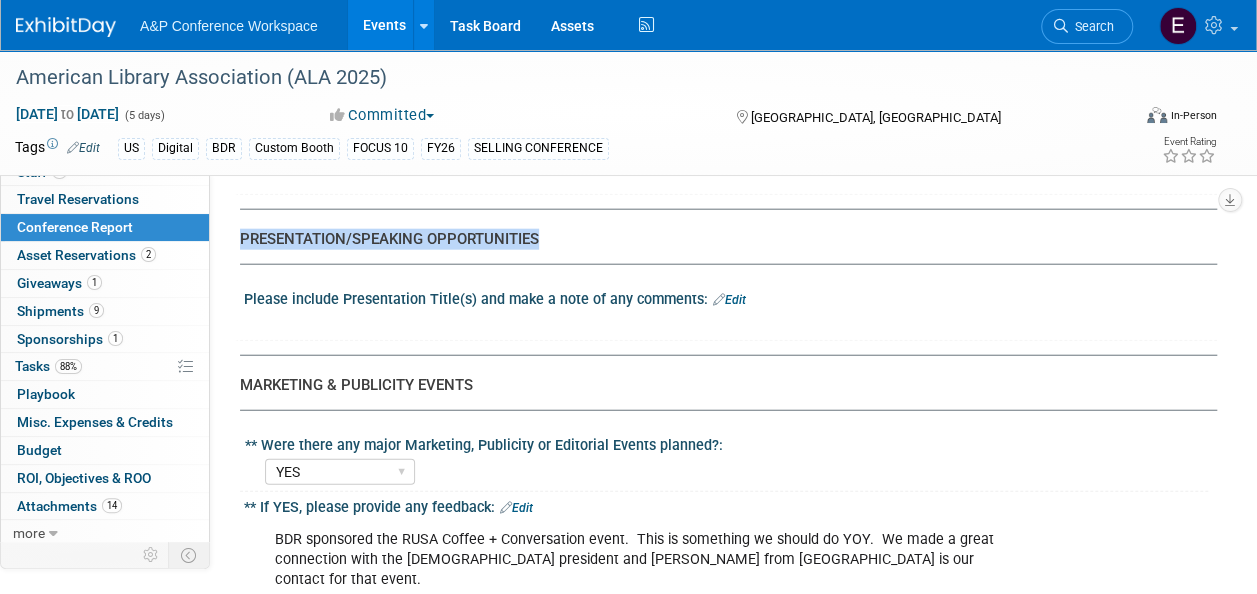 drag, startPoint x: 560, startPoint y: 205, endPoint x: 240, endPoint y: 208, distance: 320.01407 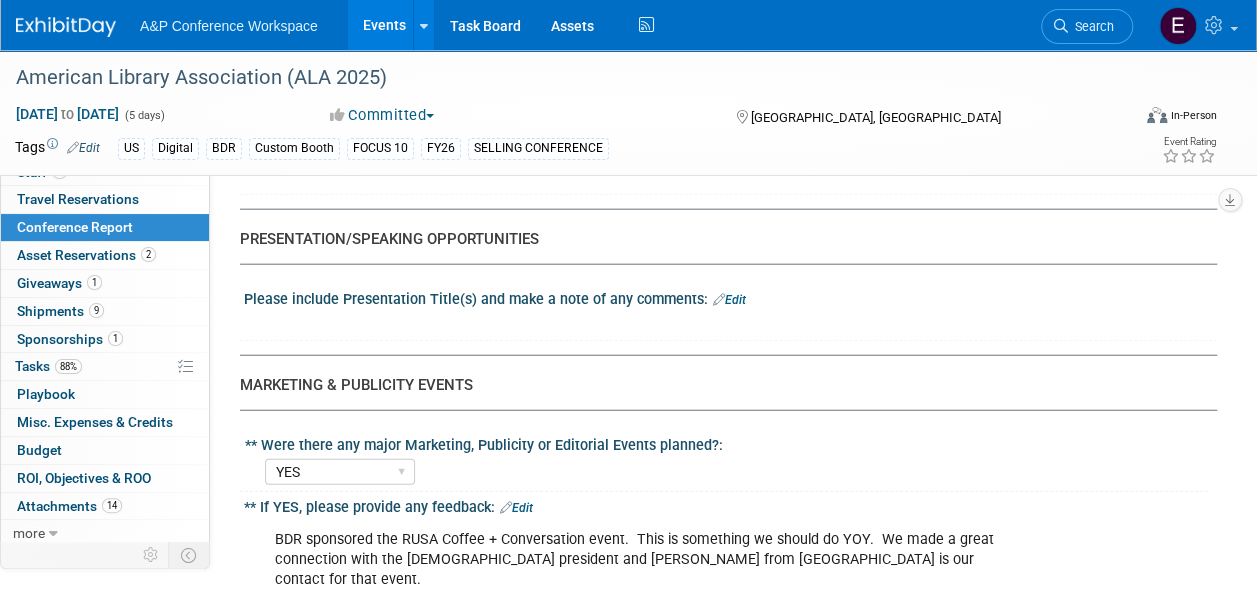 click at bounding box center [642, 323] 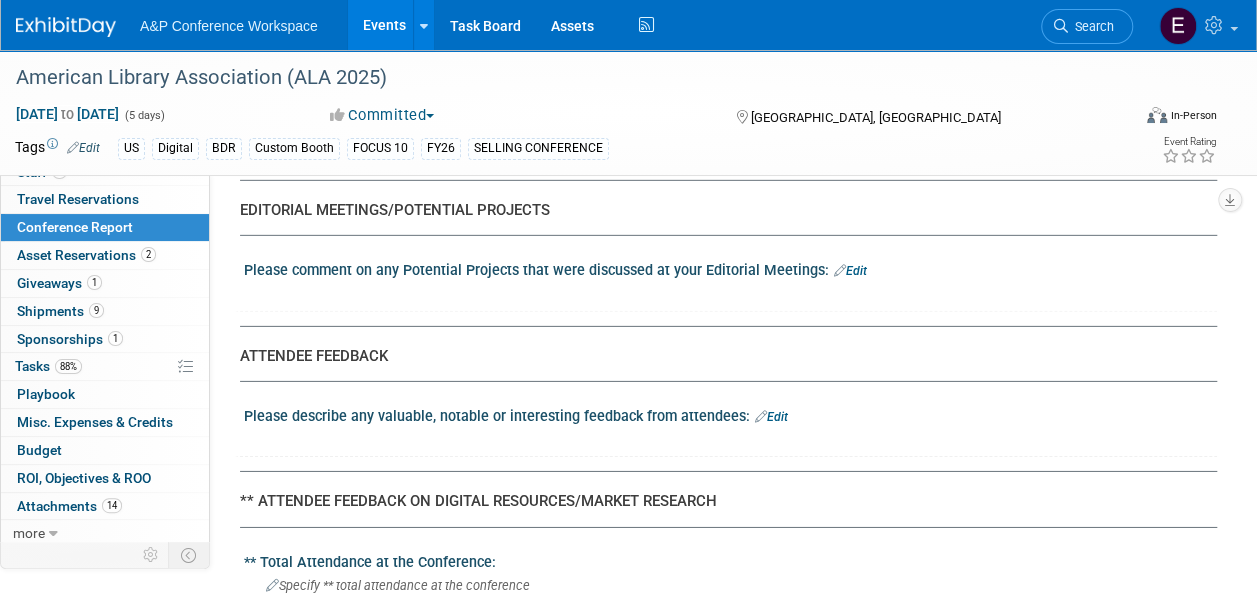 scroll, scrollTop: 3038, scrollLeft: 0, axis: vertical 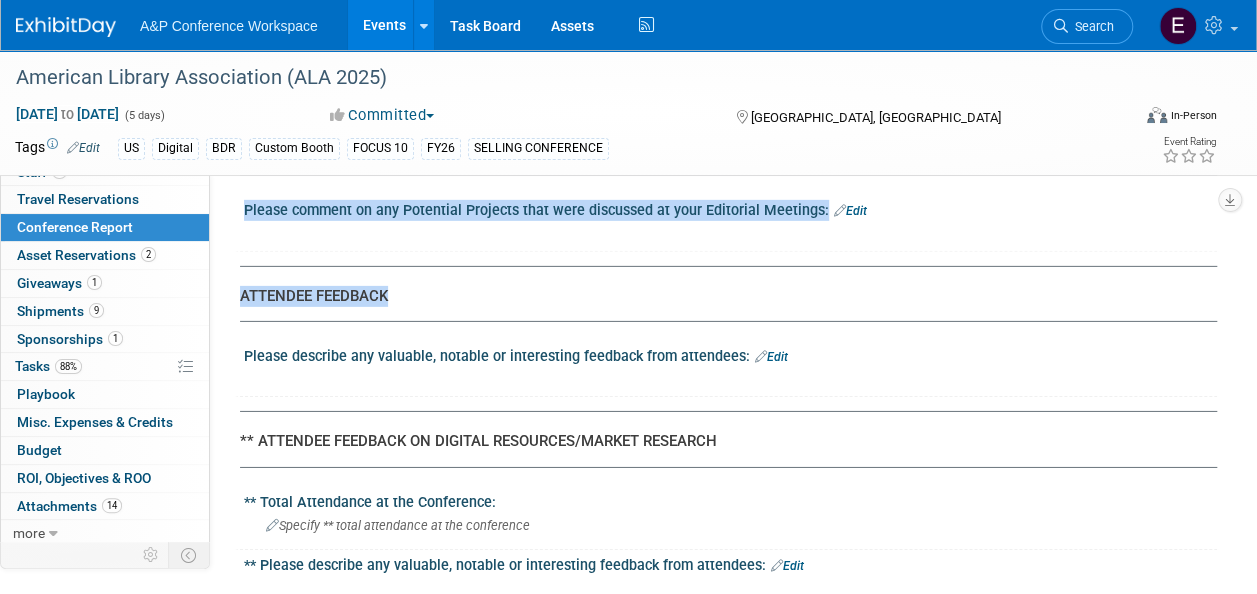 drag, startPoint x: 402, startPoint y: 240, endPoint x: 236, endPoint y: 228, distance: 166.43317 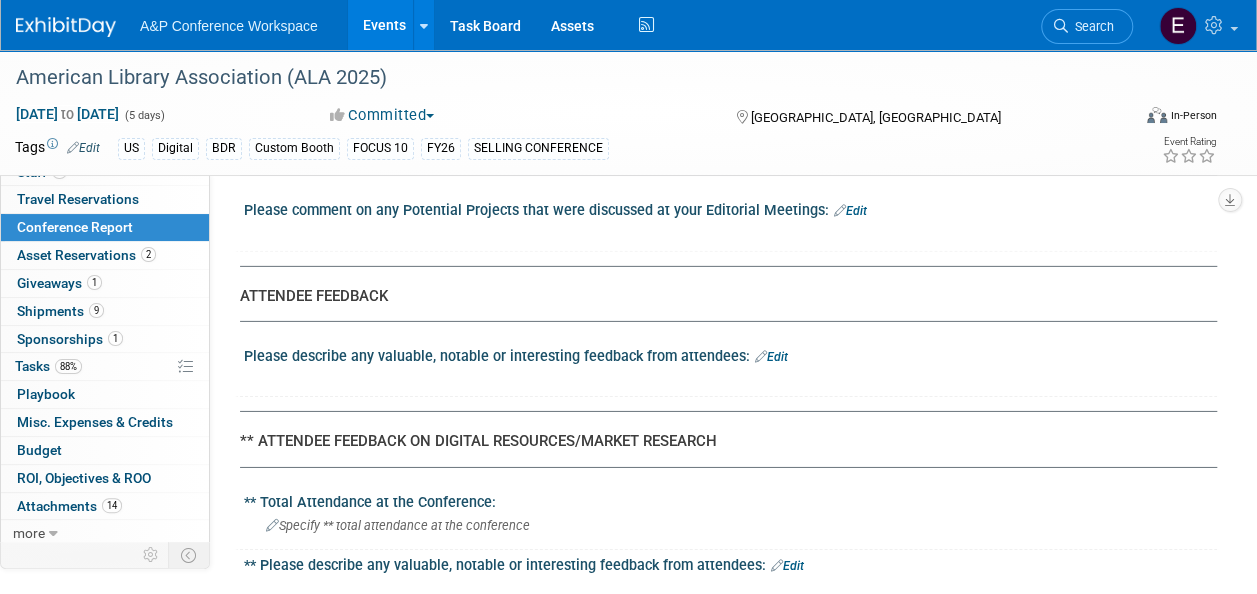 click on "CONFERENCE REPORT
A&P to complete all fields when applicable - BDR to complete sections marked **
OVERVIEW/SUMMARY
** Overall Conference Goal:
Edit
X  Edit   X  Edit   X  Edit" at bounding box center (721, -324) 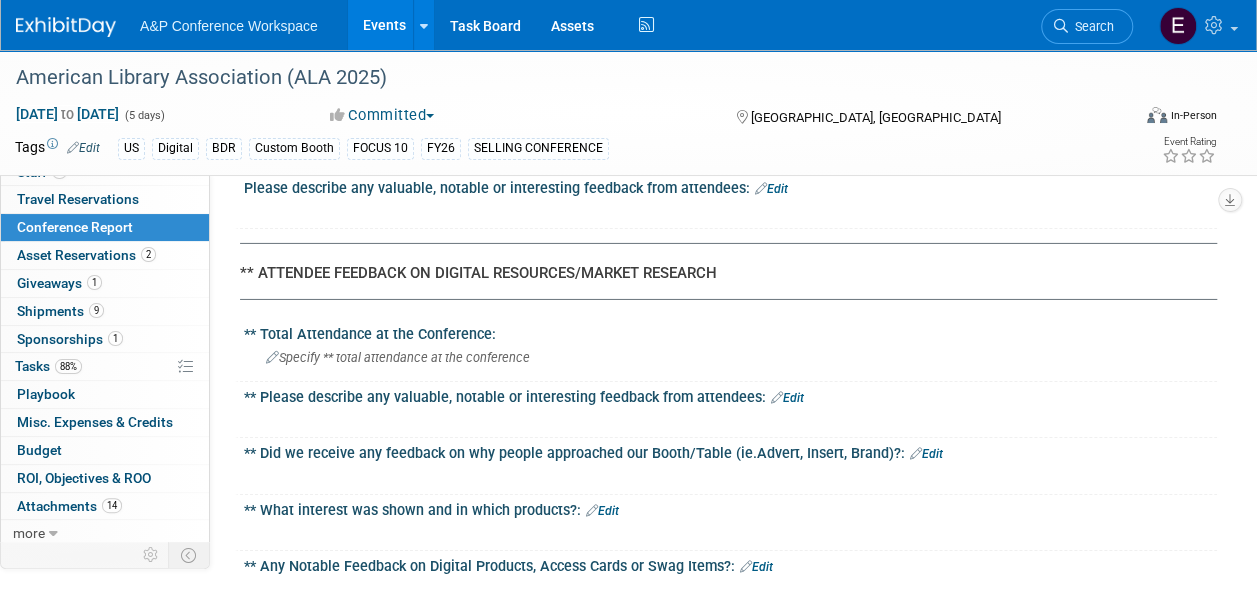 scroll, scrollTop: 3158, scrollLeft: 0, axis: vertical 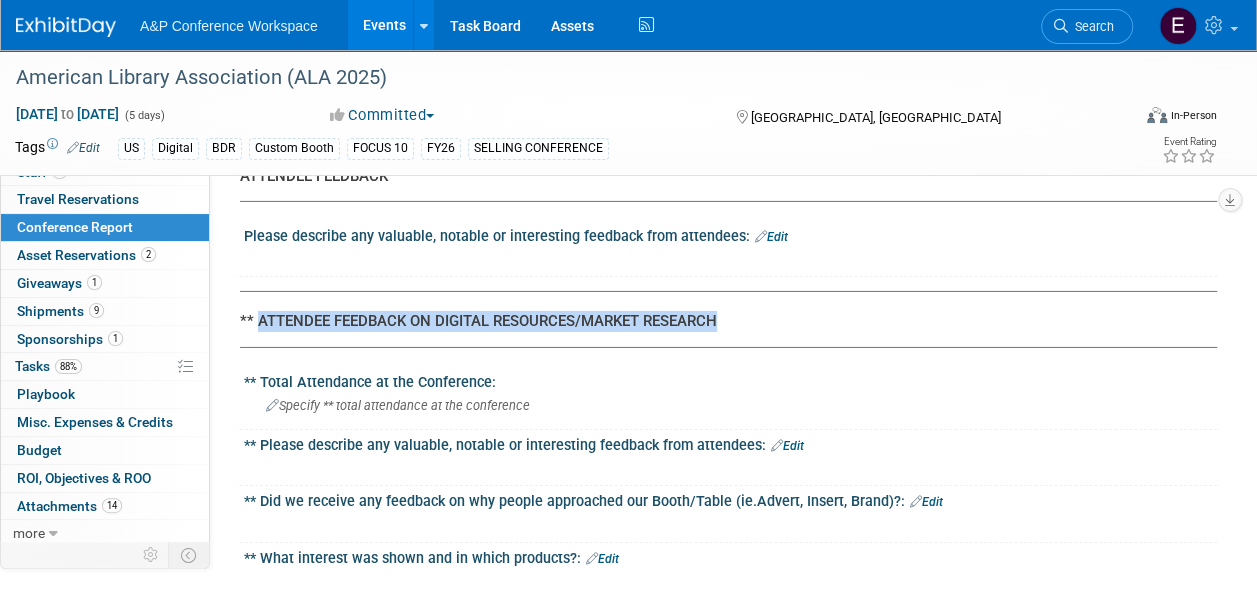 drag, startPoint x: 737, startPoint y: 271, endPoint x: 255, endPoint y: 270, distance: 482.00104 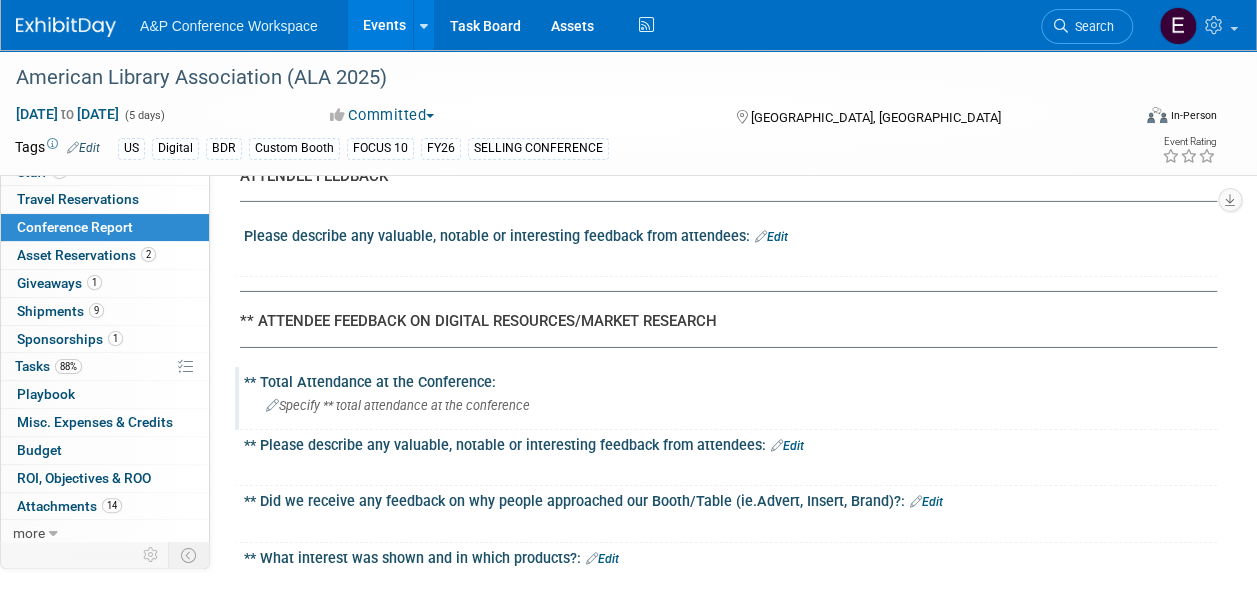 click on "Specify ** total attendance at the conference" at bounding box center [730, 405] 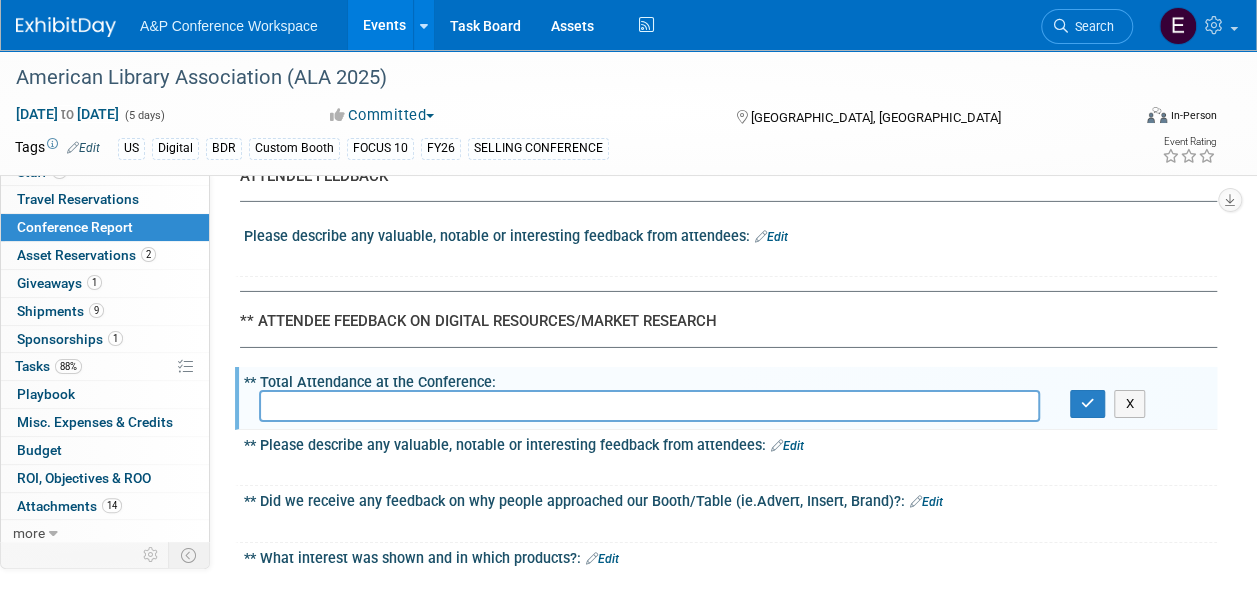 click on "Event Information
Event Info
Booth
Booth
1
Staff 1
Staff
0
Travel Reservations 0
Travel Reservations
Conference Report
Conference Report
2
Asset Reservations 2
Asset Reservations
1
Giveaways 1
Giveaways
9
Shipments 9
Shipments
1
Sponsorships 1
Sponsorships
88%
Tasks 88%
Tasks
0
Playbook 0
Playbook
0
Misc. Expenses & Credits 0
Misc. Expenses & Credits
Budget
Budget
0
ROI, Objectives & ROO 0
ROI, Objectives & ROO
14
Attachments 14
Attachments
more
more...
Event Binder (.pdf export)
Event Binder (.pdf export)
Copy/Duplicate Event
Copy/Duplicate Event
Event Settings
Event Settings
Logs
Logs
Delete Event
Delete Event
CONFERENCE DETAILS
Event Venue Address:
Philadelphia, PA" at bounding box center (628, -518) 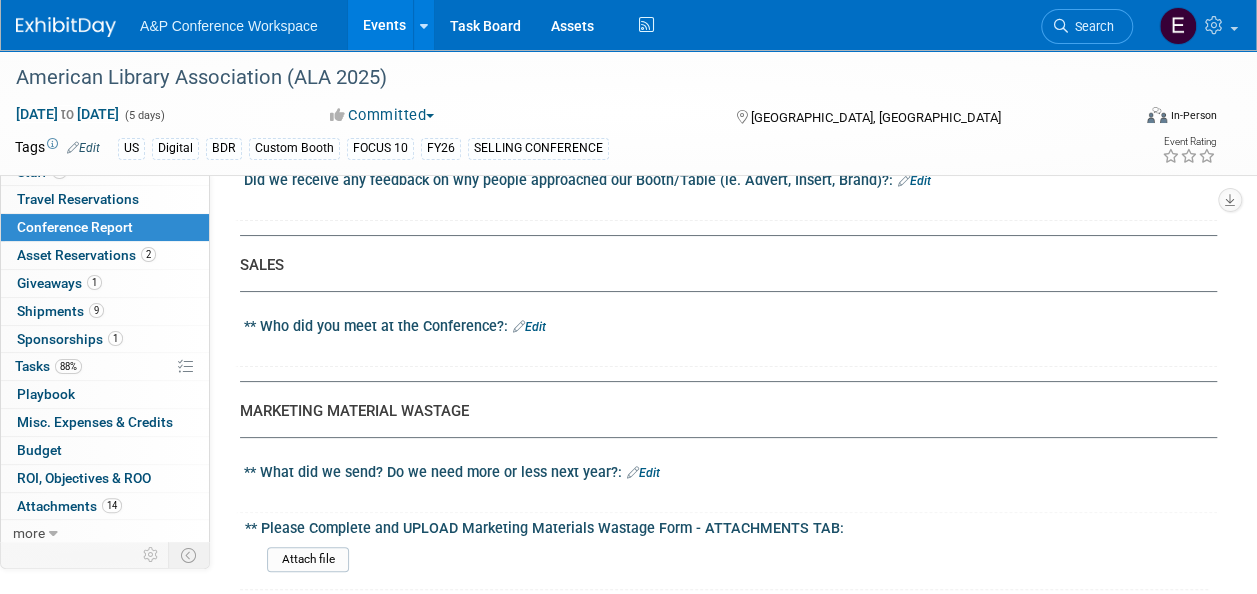 scroll, scrollTop: 3758, scrollLeft: 0, axis: vertical 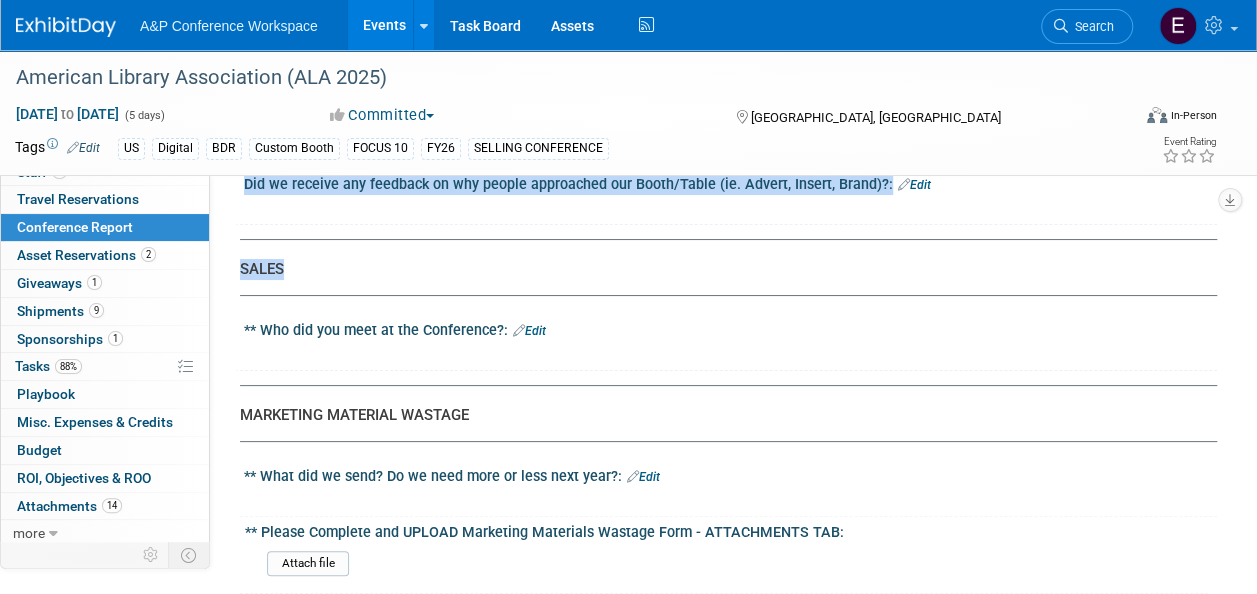 drag, startPoint x: 310, startPoint y: 211, endPoint x: 234, endPoint y: 201, distance: 76.655075 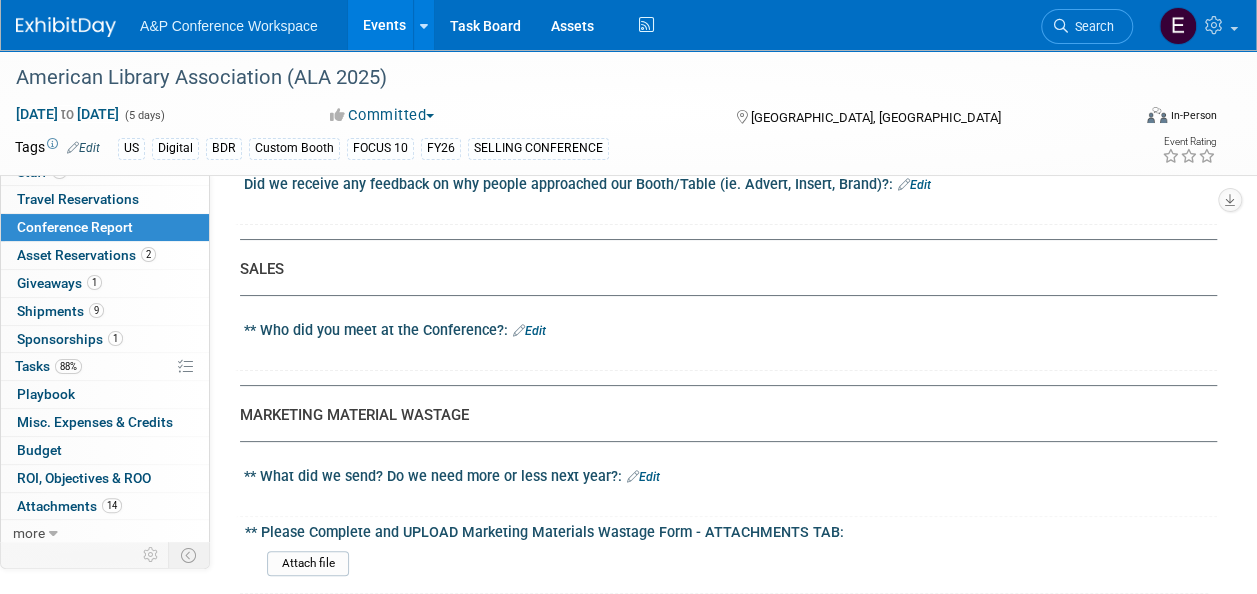 click on "** Who did you meet at the Conference?:
Edit" at bounding box center (730, 328) 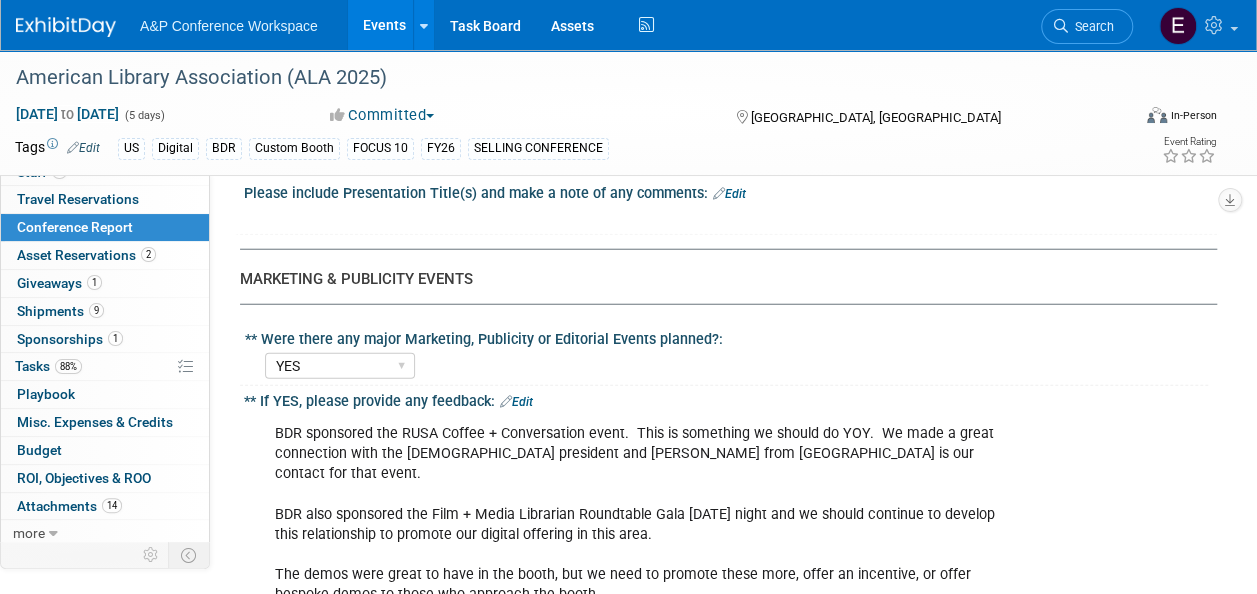scroll, scrollTop: 2318, scrollLeft: 0, axis: vertical 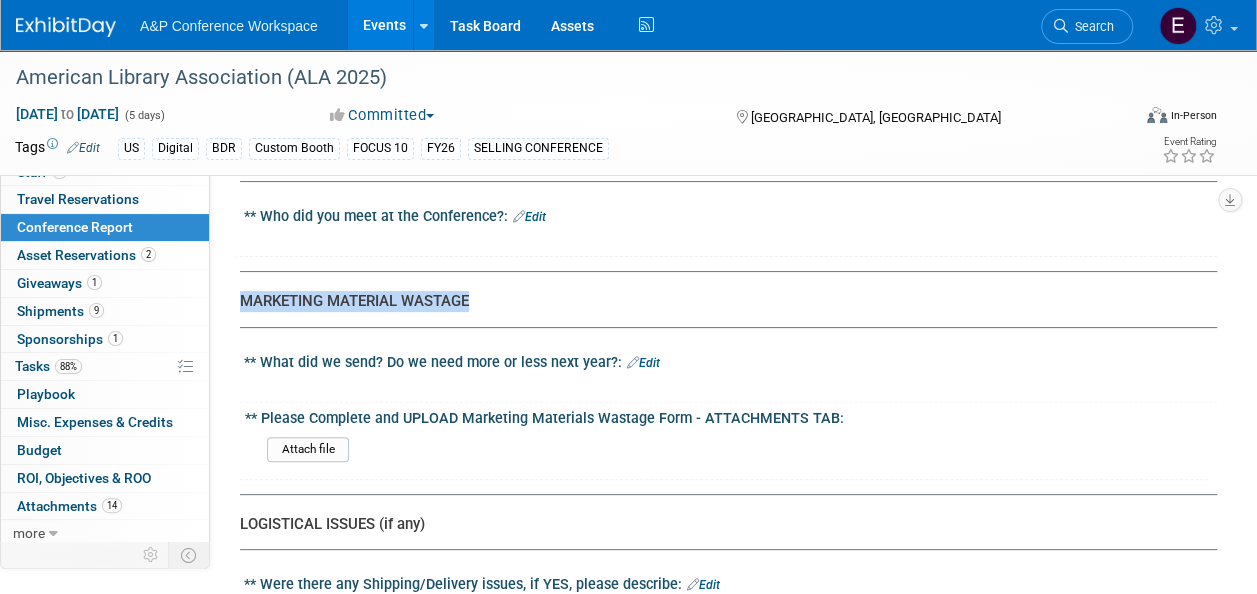 drag, startPoint x: 495, startPoint y: 241, endPoint x: 240, endPoint y: 222, distance: 255.70686 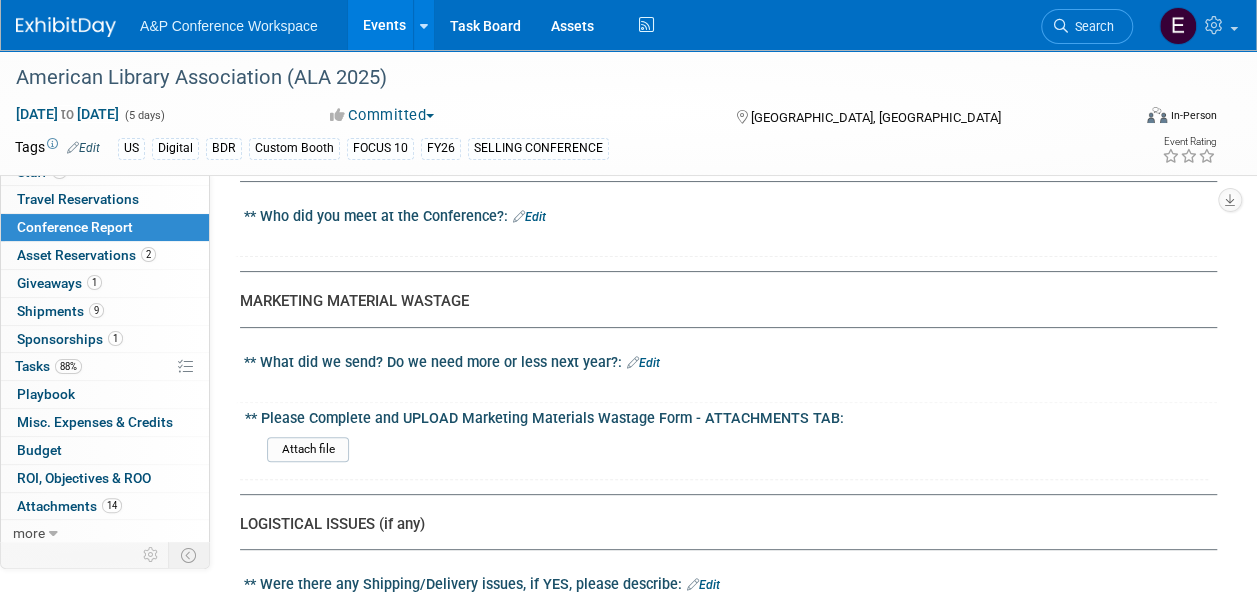 click on "LOGISTICAL ISSUES (if any)" at bounding box center [721, 524] 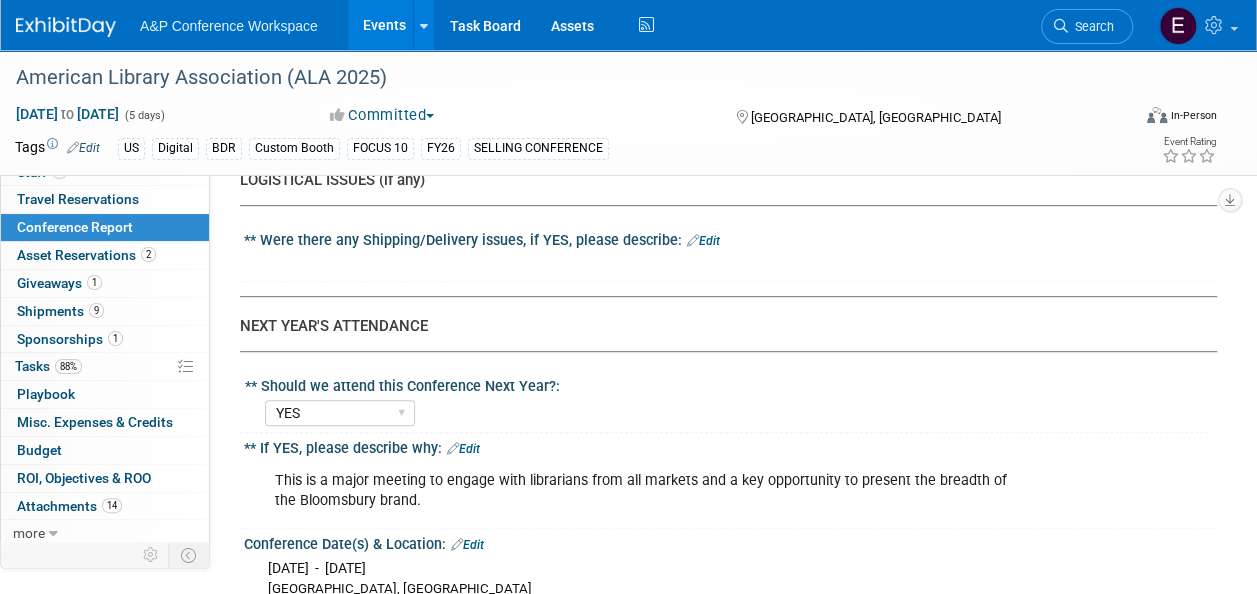 scroll, scrollTop: 4232, scrollLeft: 0, axis: vertical 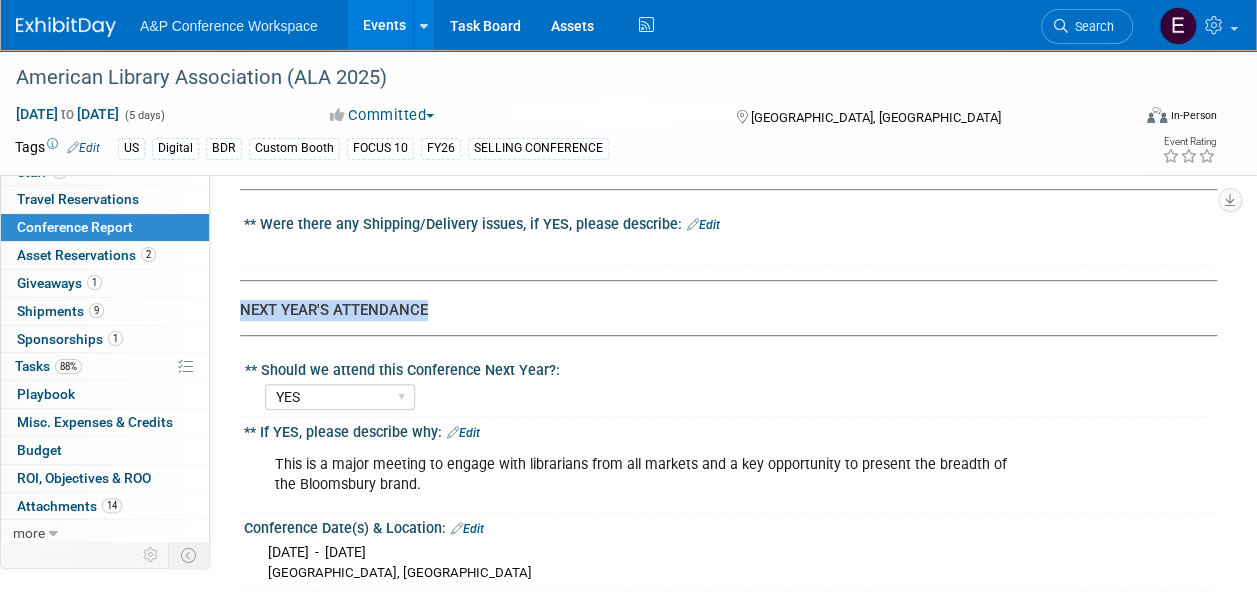 drag, startPoint x: 437, startPoint y: 258, endPoint x: 239, endPoint y: 257, distance: 198.00252 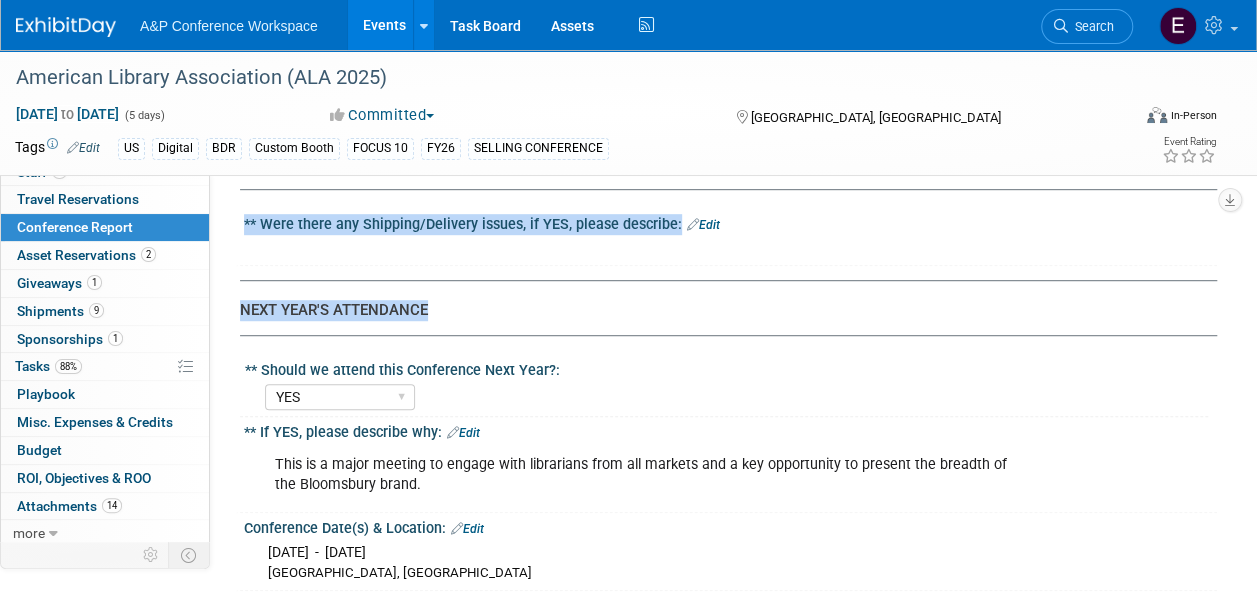 copy on "CONFERENCE REPORT
A&P to complete all fields when applicable - BDR to complete sections marked **
OVERVIEW/SUMMARY
** Overall Conference Goal:
Edit
Amplify Bloomsbury brand awareness within the library communities (Academic, Schools, Public) and generate interest in the Bloomsbury Digital Resources portfolio.   Also engage with current customers, generate trial and newsletter sign ups, and raise the profile of Bloomsbury within the library market.
X
Why do we attend and what are we hoping to achieve?:
Edit
We attend to interact with current ..." 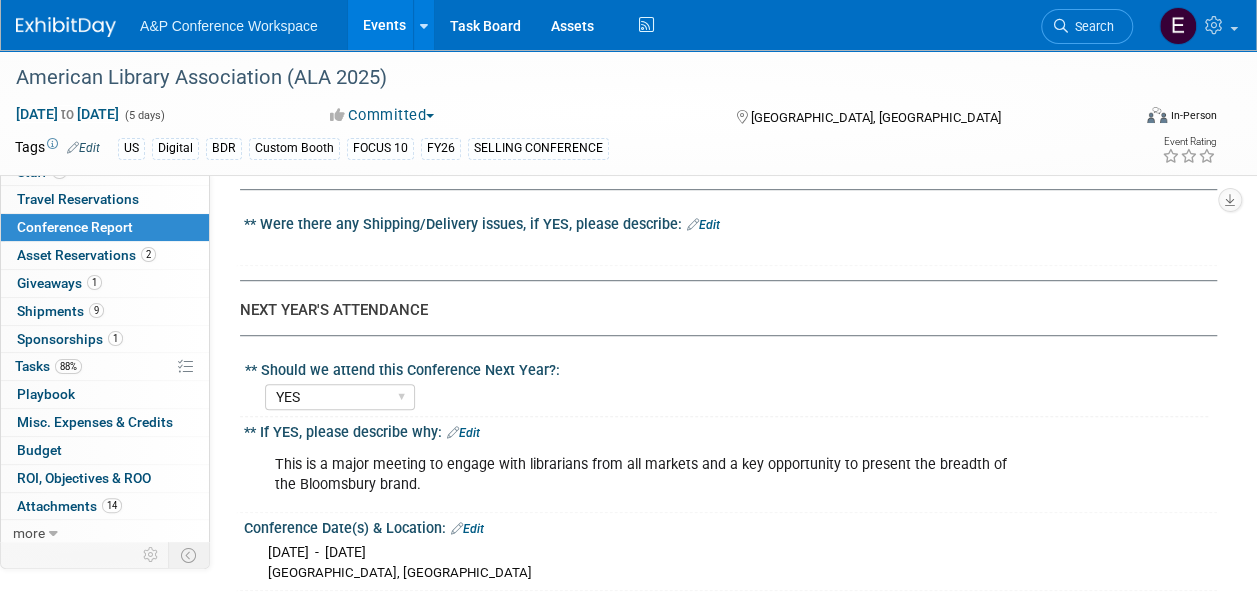 click on "Event Information
Event Info
Booth
Booth
1
Staff 1
Staff
0
Travel Reservations 0
Travel Reservations
Conference Report
Conference Report
2
Asset Reservations 2
Asset Reservations
1
Giveaways 1
Giveaways
9
Shipments 9
Shipments
1
Sponsorships 1
Sponsorships
88%
Tasks 88%
Tasks
0
Playbook 0
Playbook
0
Misc. Expenses & Credits 0
Misc. Expenses & Credits
Budget
Budget
0
ROI, Objectives & ROO 0
ROI, Objectives & ROO
14
Attachments 14
Attachments
more
more...
Event Binder (.pdf export)
Event Binder (.pdf export)
Copy/Duplicate Event
Copy/Duplicate Event
Event Settings
Event Settings
Logs
Logs
Delete Event
Delete Event
CONFERENCE DETAILS
Event Venue Address:
Philadelphia, PA" at bounding box center (628, -1592) 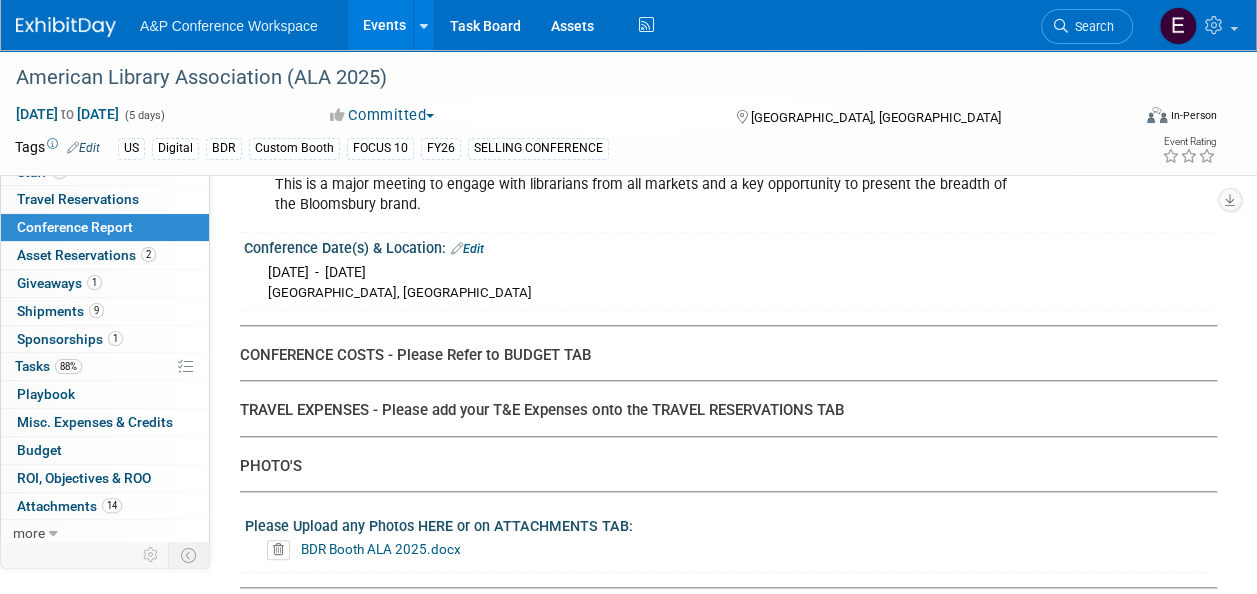 scroll, scrollTop: 4552, scrollLeft: 0, axis: vertical 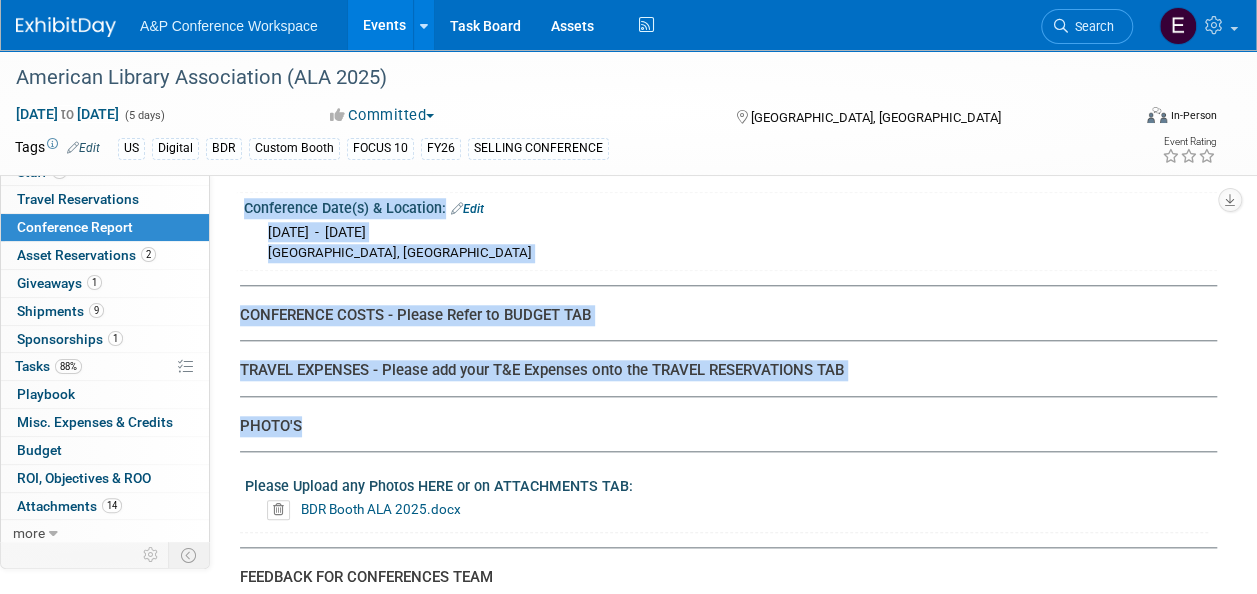 drag, startPoint x: 316, startPoint y: 376, endPoint x: 238, endPoint y: 356, distance: 80.523285 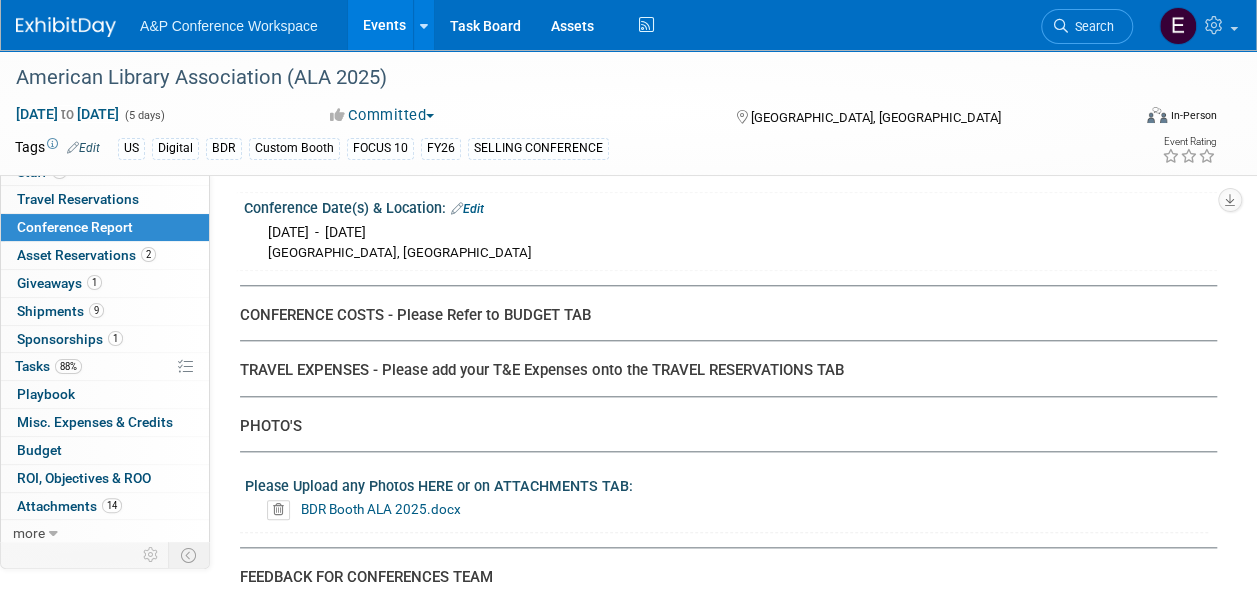 click on "Event Information
Event Info
Booth
Booth
1
Staff 1
Staff
0
Travel Reservations 0
Travel Reservations
Conference Report
Conference Report
2
Asset Reservations 2
Asset Reservations
1
Giveaways 1
Giveaways
9
Shipments 9
Shipments
1
Sponsorships 1
Sponsorships
88%
Tasks 88%
Tasks
0
Playbook 0
Playbook
0
Misc. Expenses & Credits 0
Misc. Expenses & Credits
Budget
Budget
0
ROI, Objectives & ROO 0
ROI, Objectives & ROO
14
Attachments 14
Attachments
more
more...
Event Binder (.pdf export)
Event Binder (.pdf export)
Copy/Duplicate Event
Copy/Duplicate Event
Event Settings
Event Settings
Logs
Logs
Delete Event
Delete Event
CONFERENCE DETAILS
Event Venue Address:
Philadelphia, PA" at bounding box center [628, -1912] 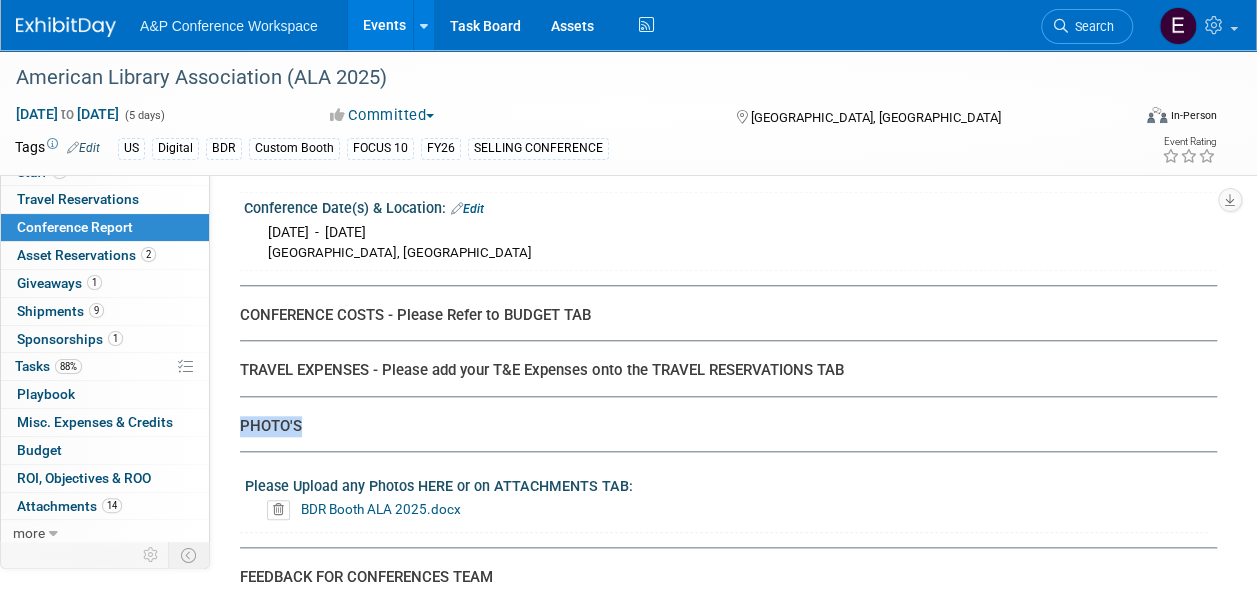 drag, startPoint x: 302, startPoint y: 365, endPoint x: 243, endPoint y: 366, distance: 59.008472 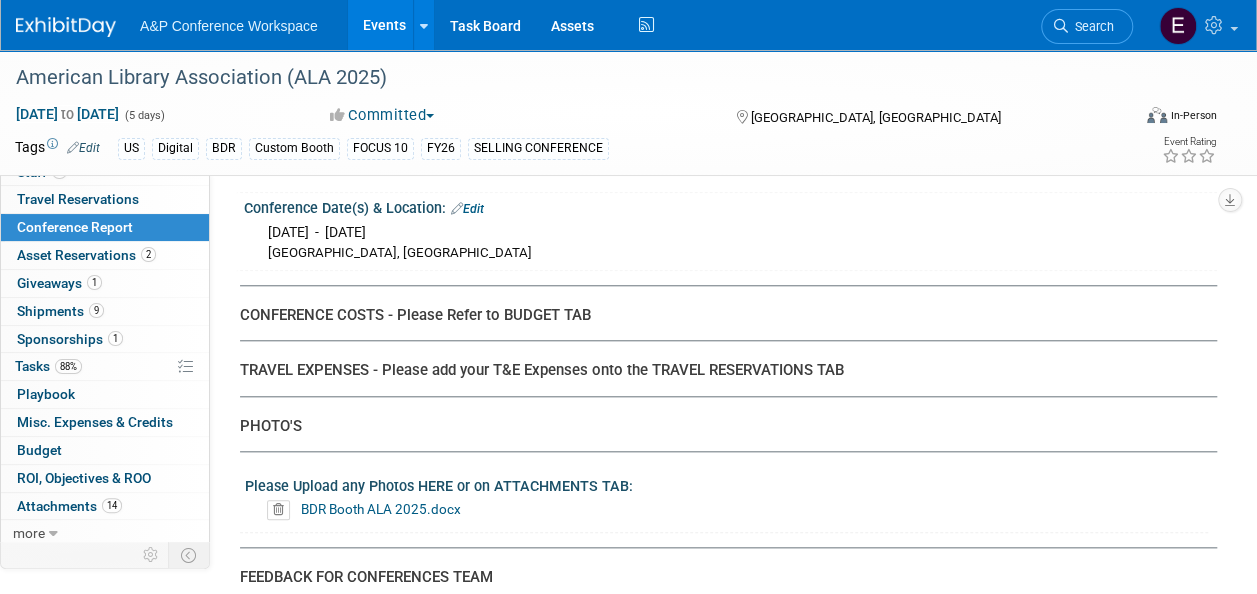 click on "Event Information
Event Info
Booth
Booth
1
Staff 1
Staff
0
Travel Reservations 0
Travel Reservations
Conference Report
Conference Report
2
Asset Reservations 2
Asset Reservations
1
Giveaways 1
Giveaways
9
Shipments 9
Shipments
1
Sponsorships 1
Sponsorships
88%
Tasks 88%
Tasks
0
Playbook 0
Playbook
0
Misc. Expenses & Credits 0
Misc. Expenses & Credits
Budget
Budget
0
ROI, Objectives & ROO 0
ROI, Objectives & ROO
14
Attachments 14
Attachments
more
more...
Event Binder (.pdf export)
Event Binder (.pdf export)
Copy/Duplicate Event
Copy/Duplicate Event
Event Settings
Event Settings
Logs
Logs
Delete Event
Delete Event
CONFERENCE DETAILS
Event Venue Address:
Philadelphia, PA" at bounding box center [628, -1912] 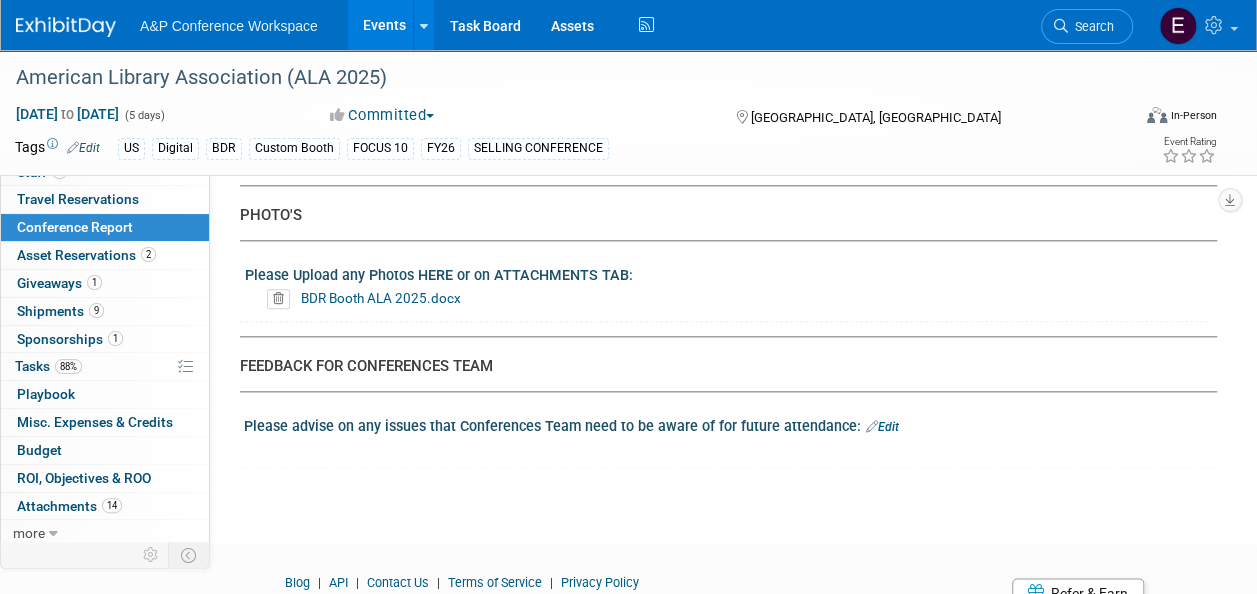 scroll, scrollTop: 4794, scrollLeft: 0, axis: vertical 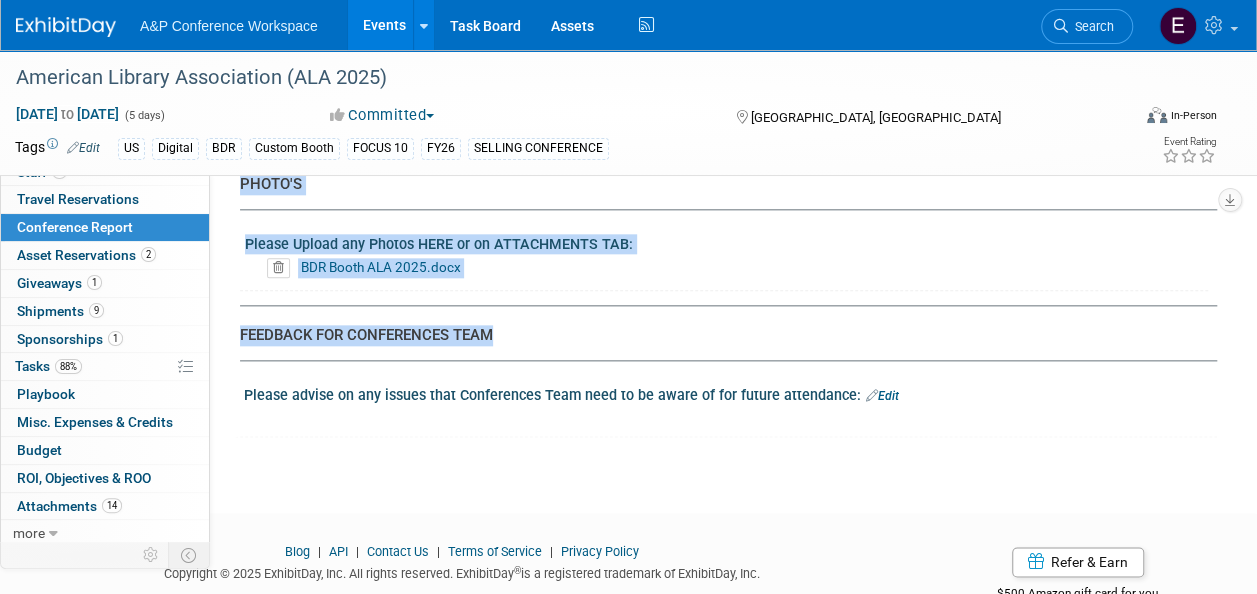 drag, startPoint x: 504, startPoint y: 280, endPoint x: 234, endPoint y: 270, distance: 270.18512 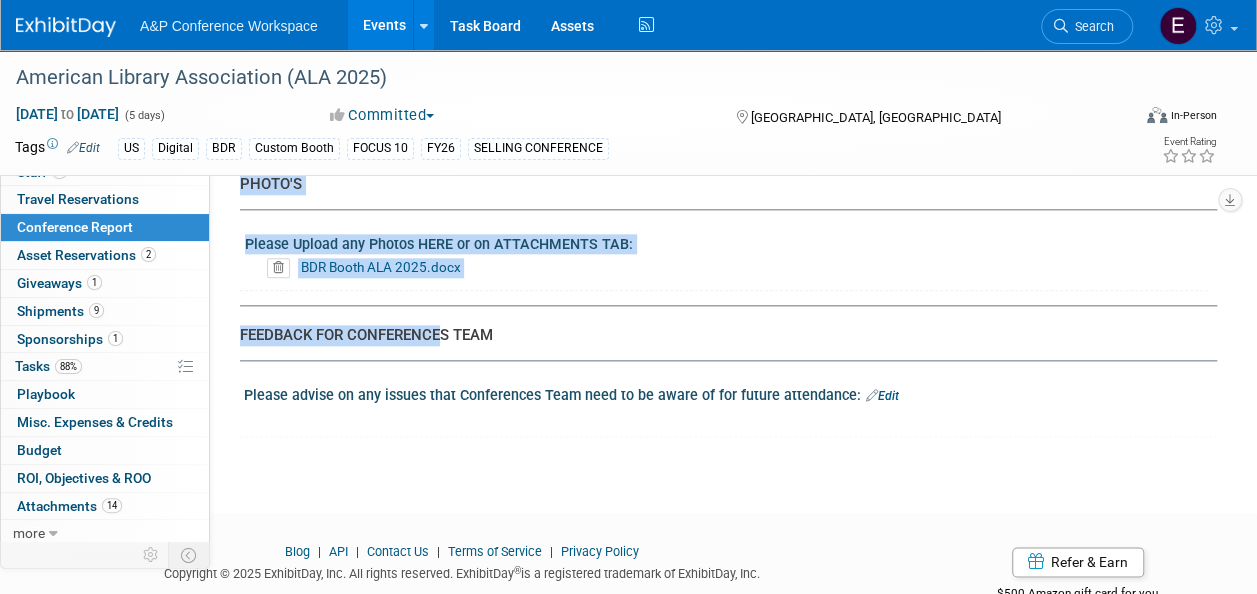 drag, startPoint x: 234, startPoint y: 270, endPoint x: 465, endPoint y: 275, distance: 231.05411 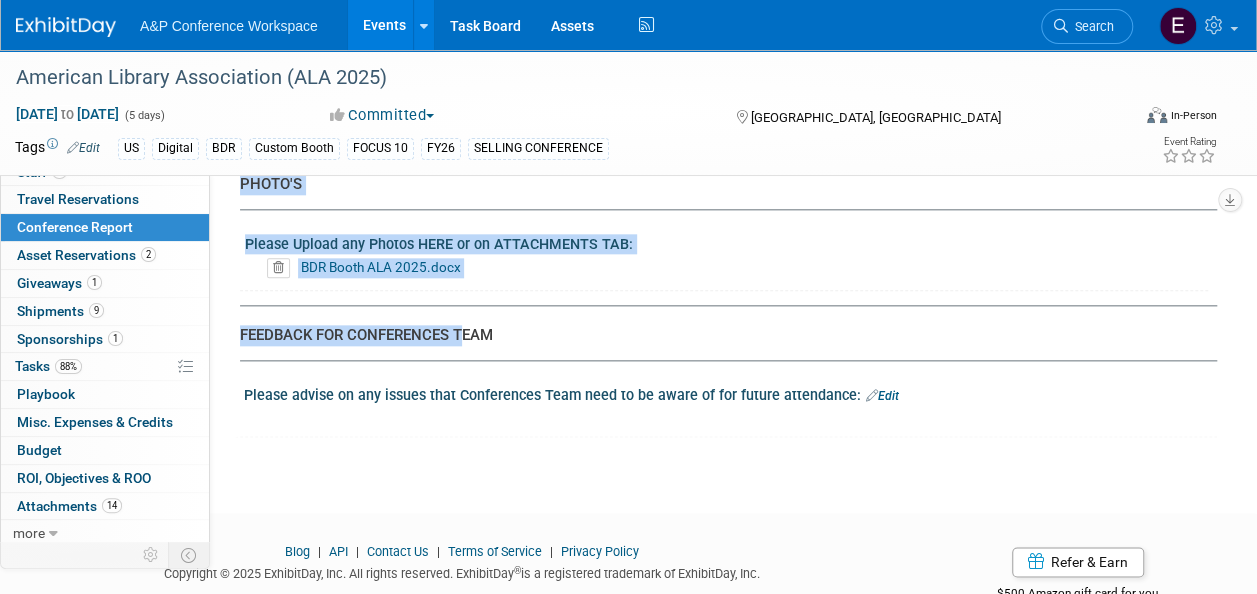 click on "FEEDBACK FOR CONFERENCES TEAM" at bounding box center [721, 335] 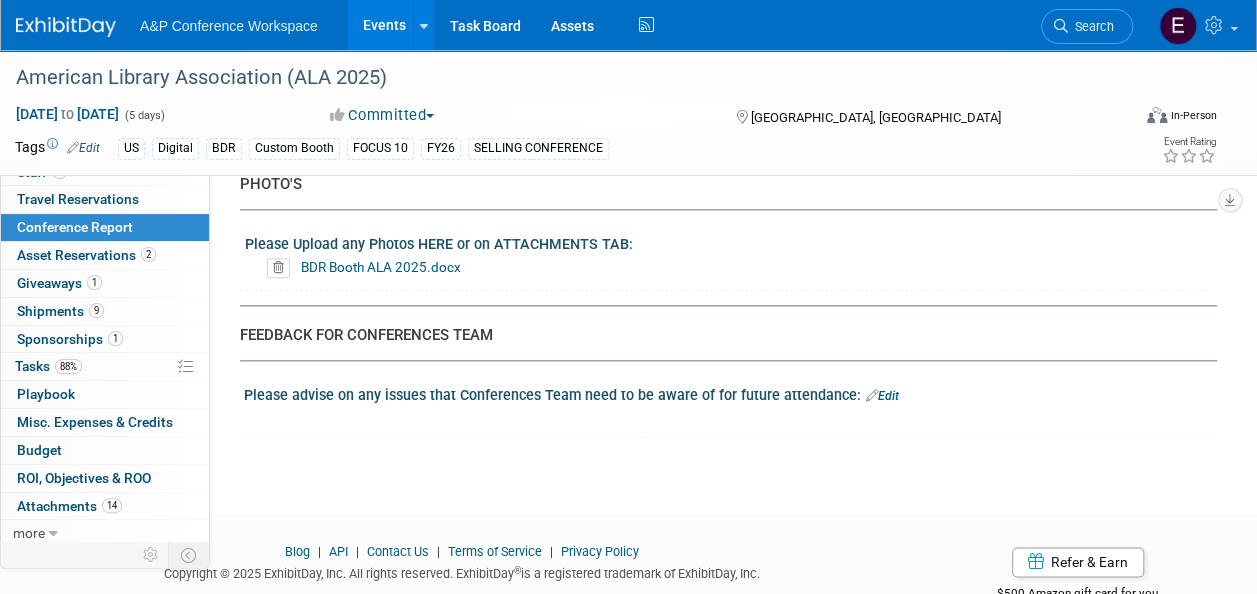 click on "CONFERENCE REPORT
A&P to complete all fields when applicable - BDR to complete sections marked **
OVERVIEW/SUMMARY
** Overall Conference Goal:
Edit
X  Edit   X  Edit   X  Edit" at bounding box center [721, -2080] 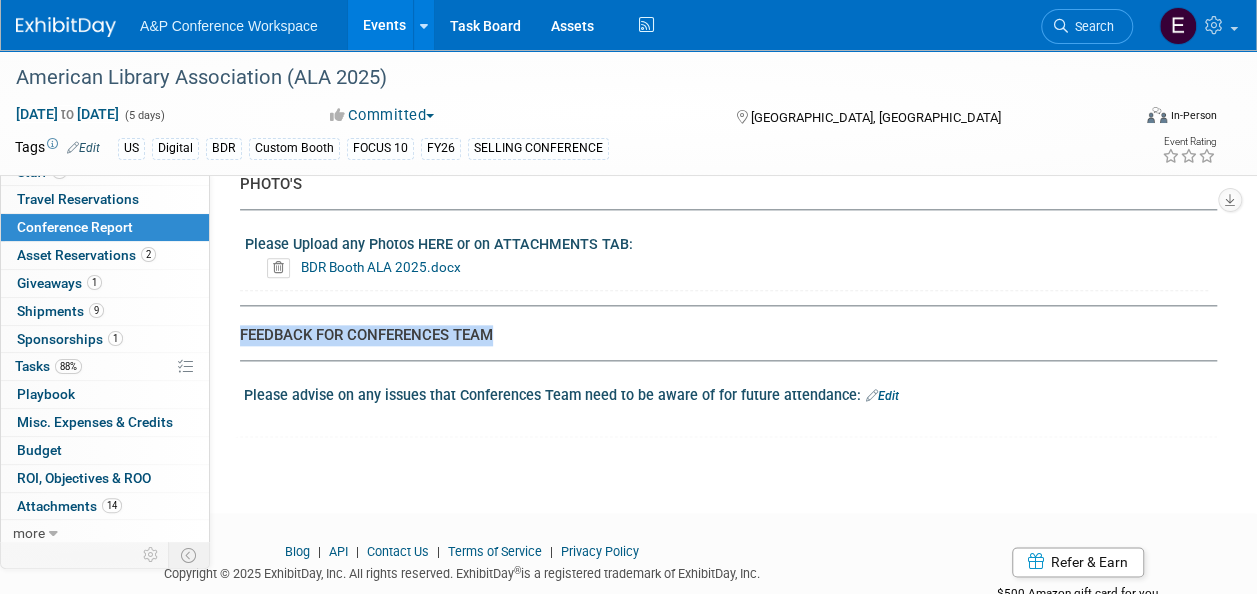 drag, startPoint x: 496, startPoint y: 280, endPoint x: 244, endPoint y: 272, distance: 252.12695 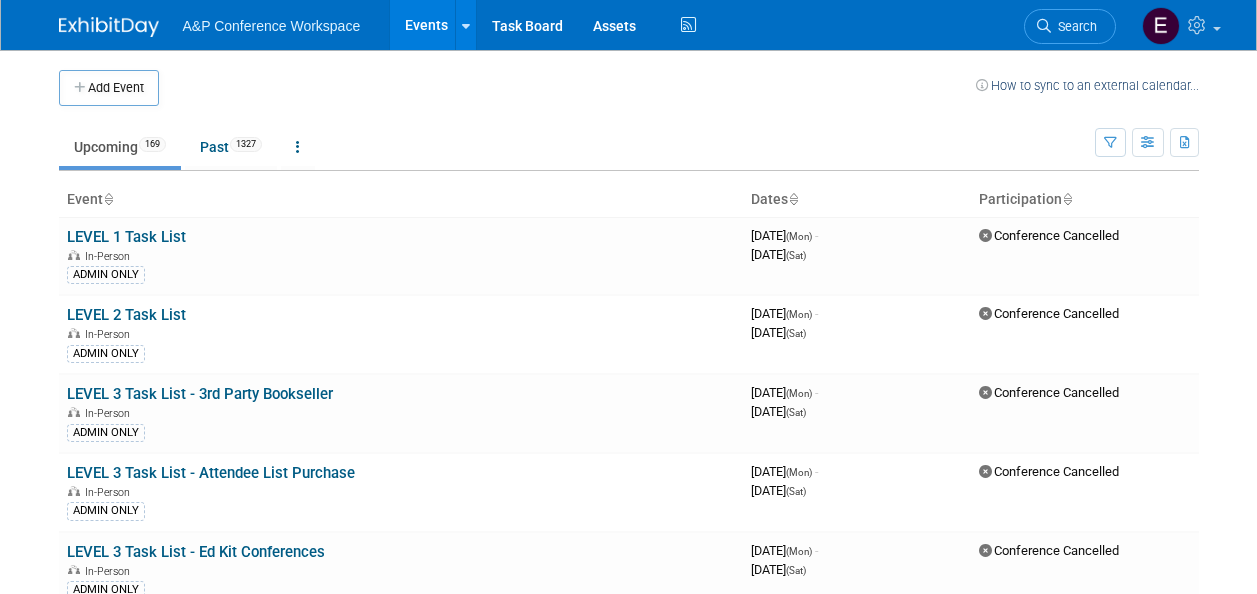 scroll, scrollTop: 0, scrollLeft: 0, axis: both 